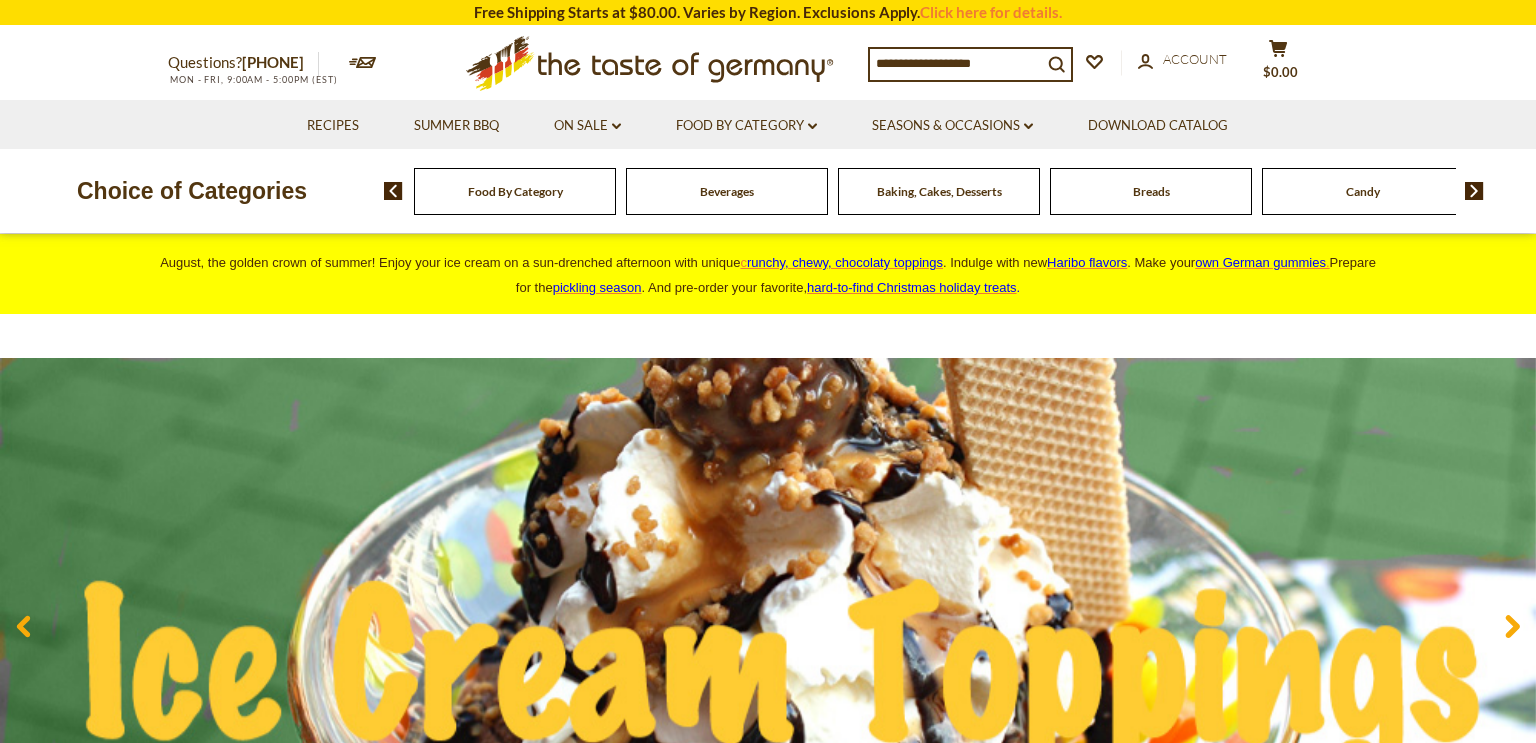 scroll, scrollTop: 0, scrollLeft: 0, axis: both 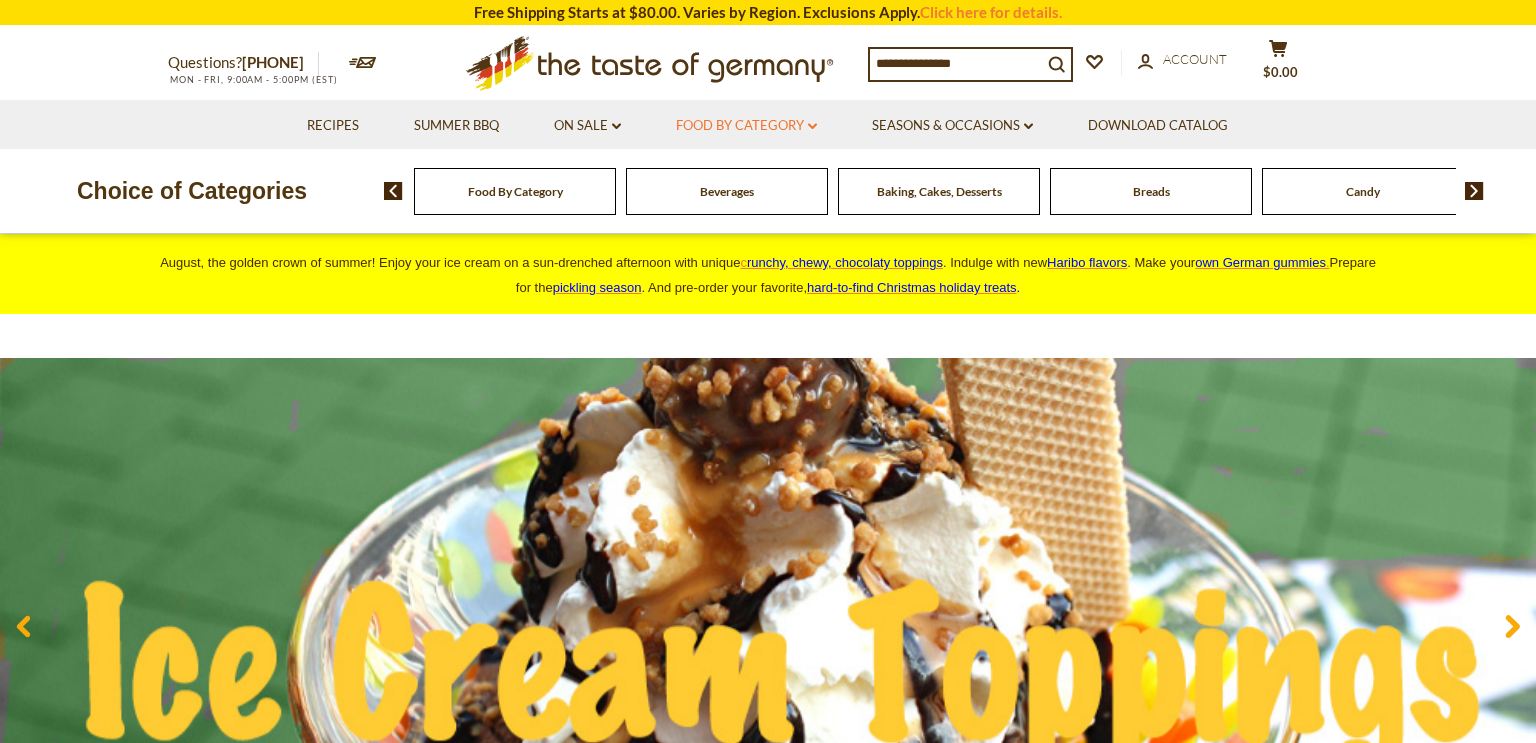 click on "Food By Category
dropdown_arrow" at bounding box center (746, 126) 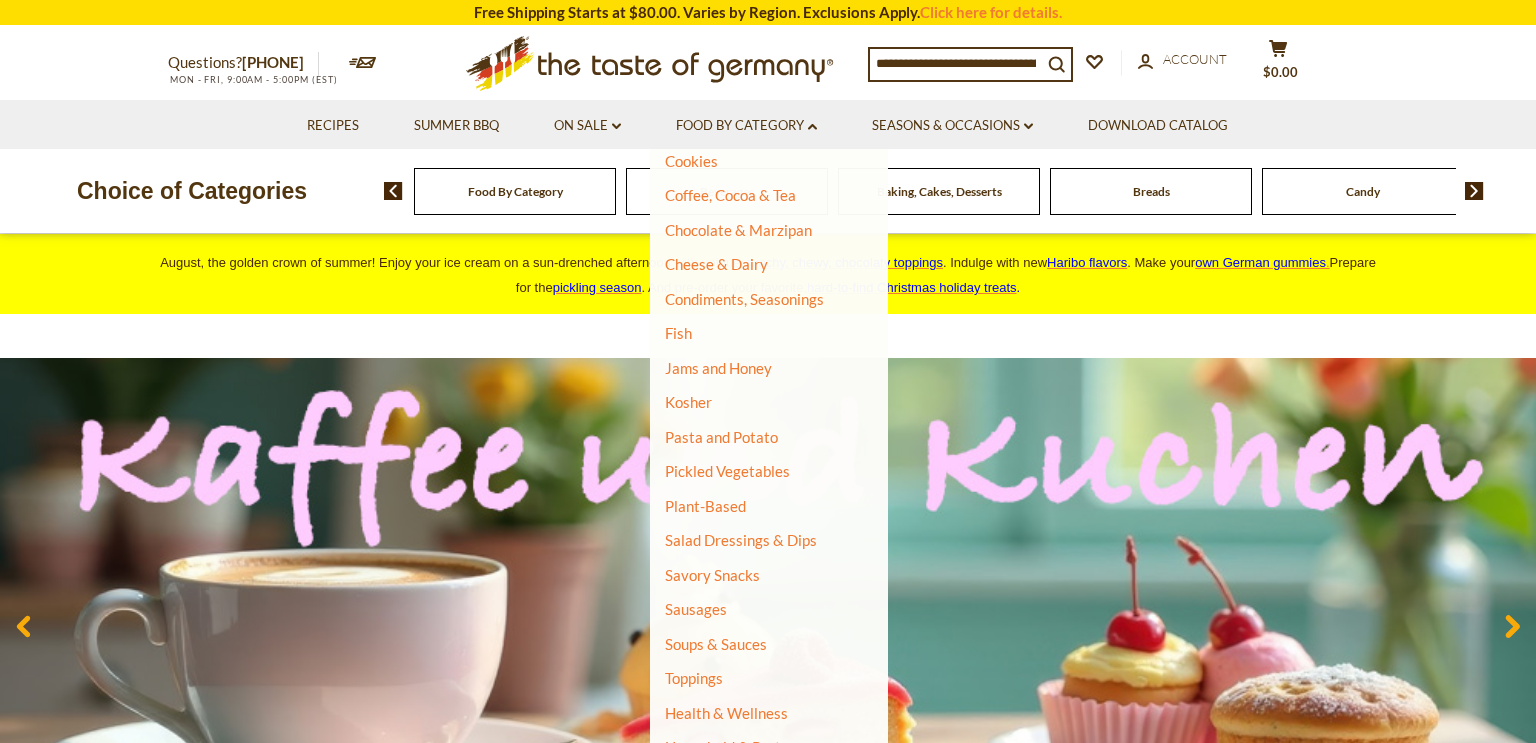 scroll, scrollTop: 335, scrollLeft: 0, axis: vertical 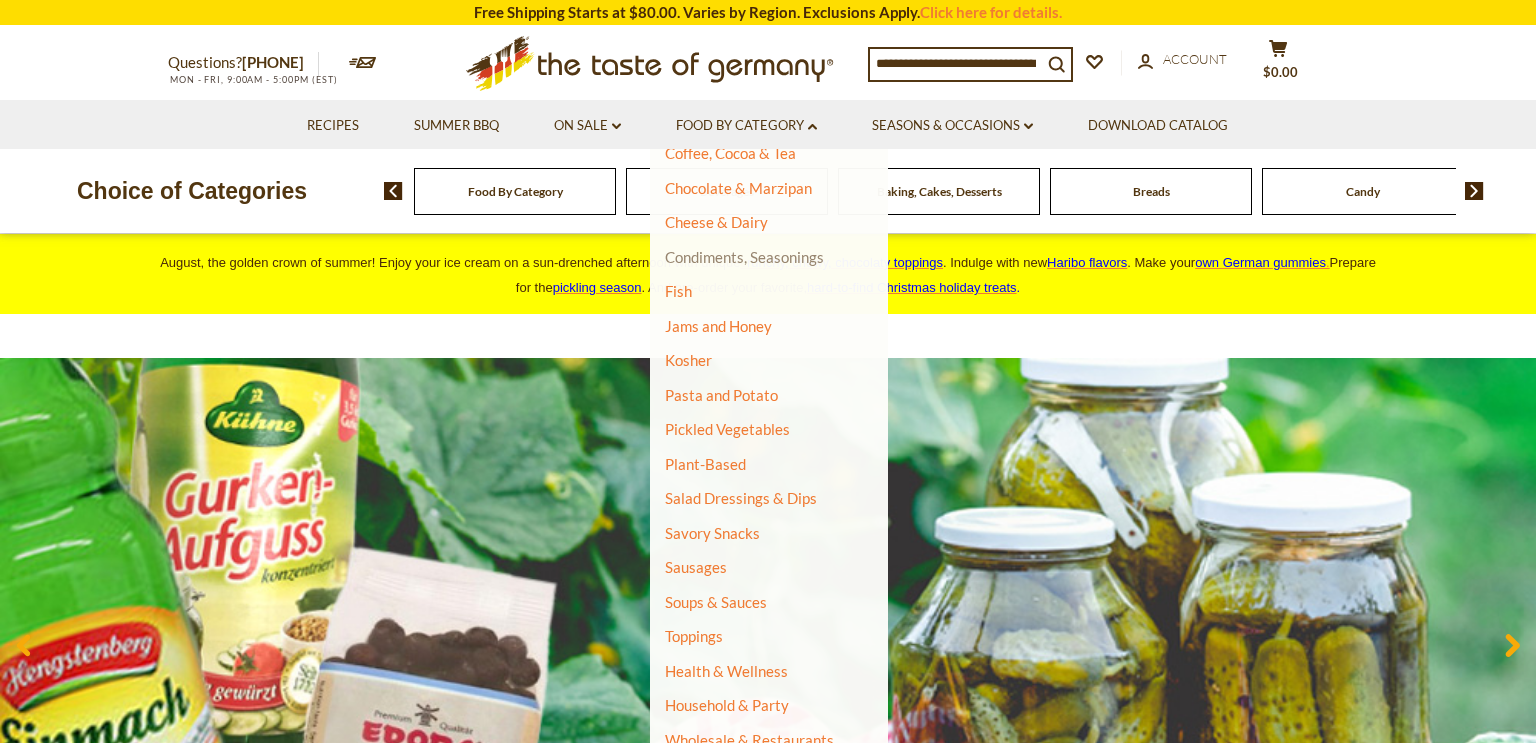 click on "Condiments, Seasonings" at bounding box center (744, 257) 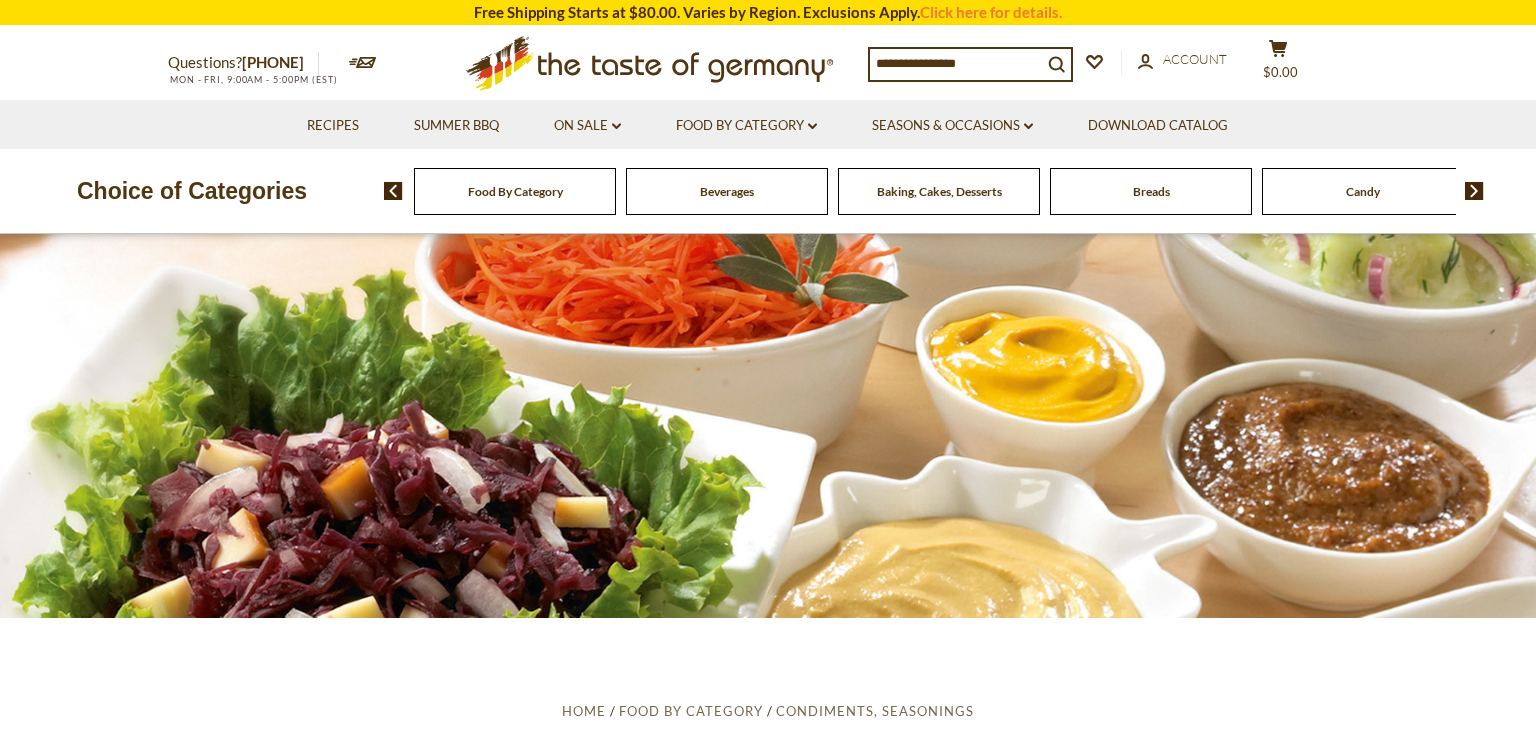 scroll, scrollTop: 159, scrollLeft: 0, axis: vertical 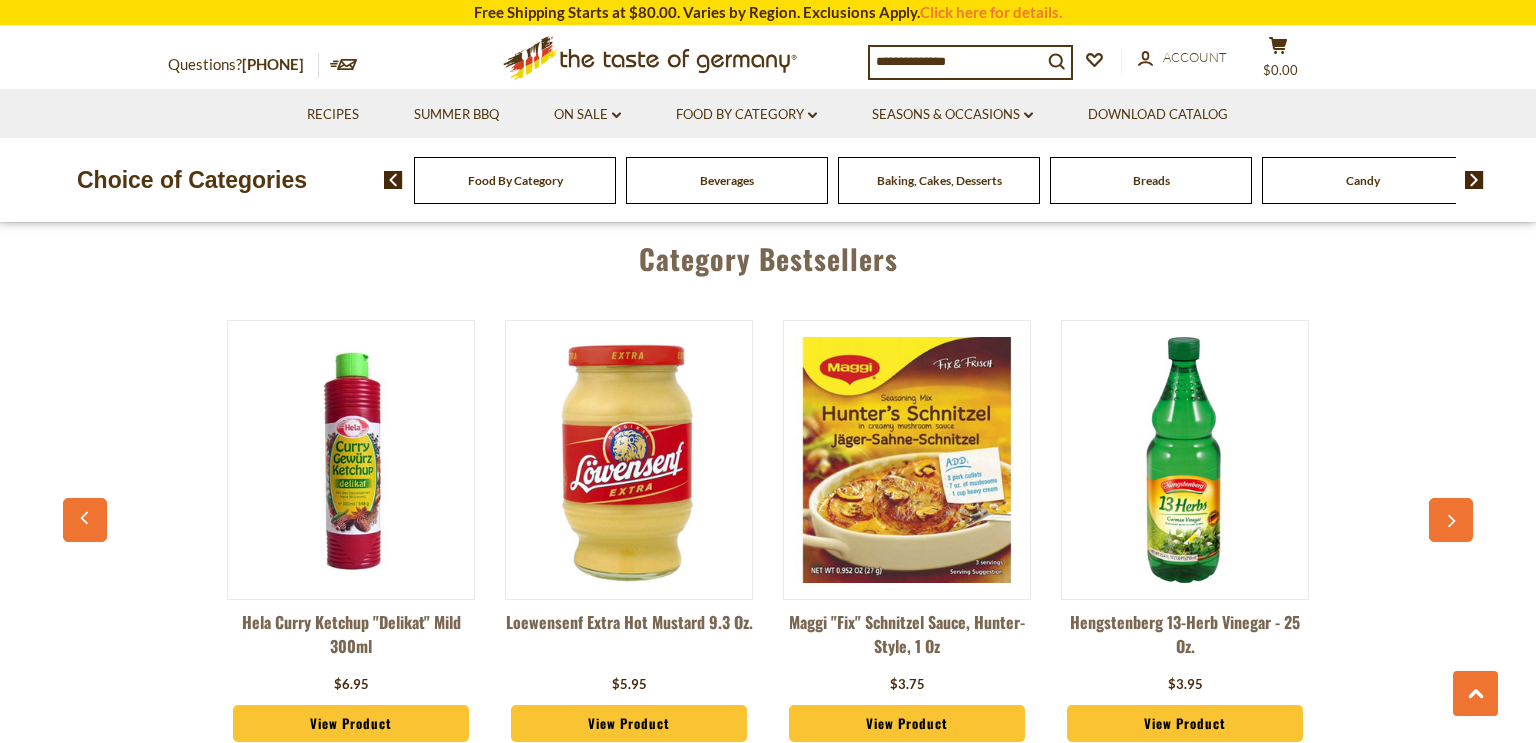 click at bounding box center [1451, 520] 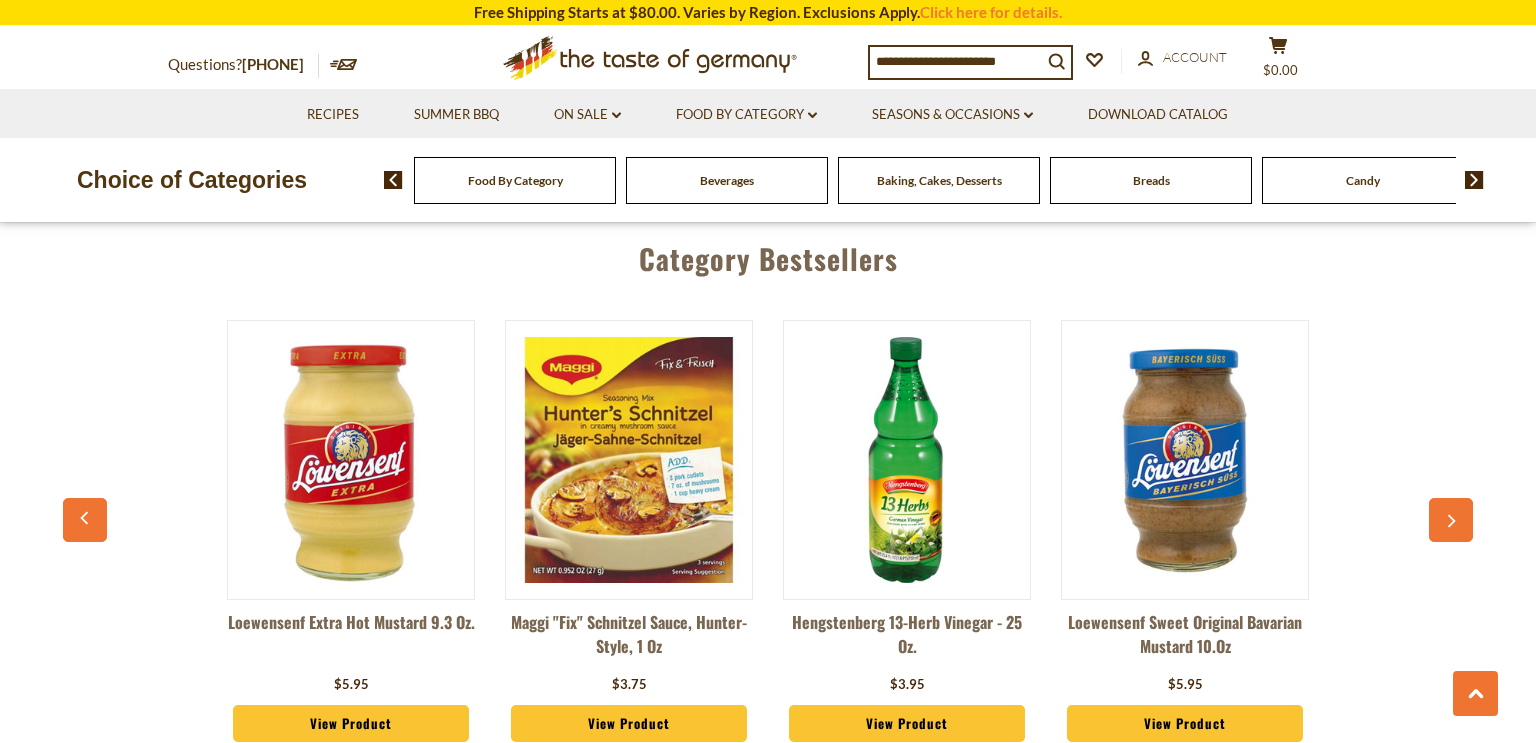 click at bounding box center (1451, 520) 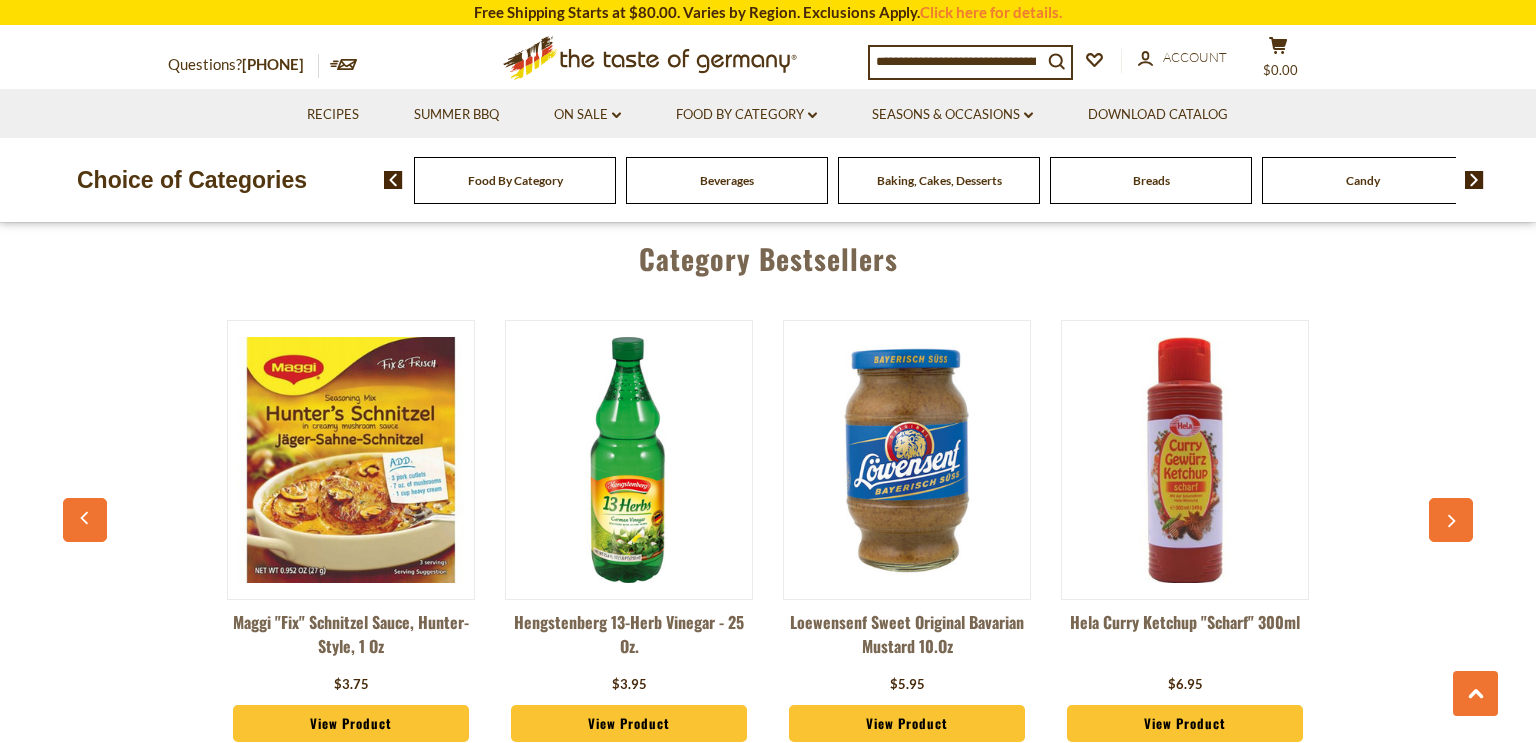 click at bounding box center [1451, 520] 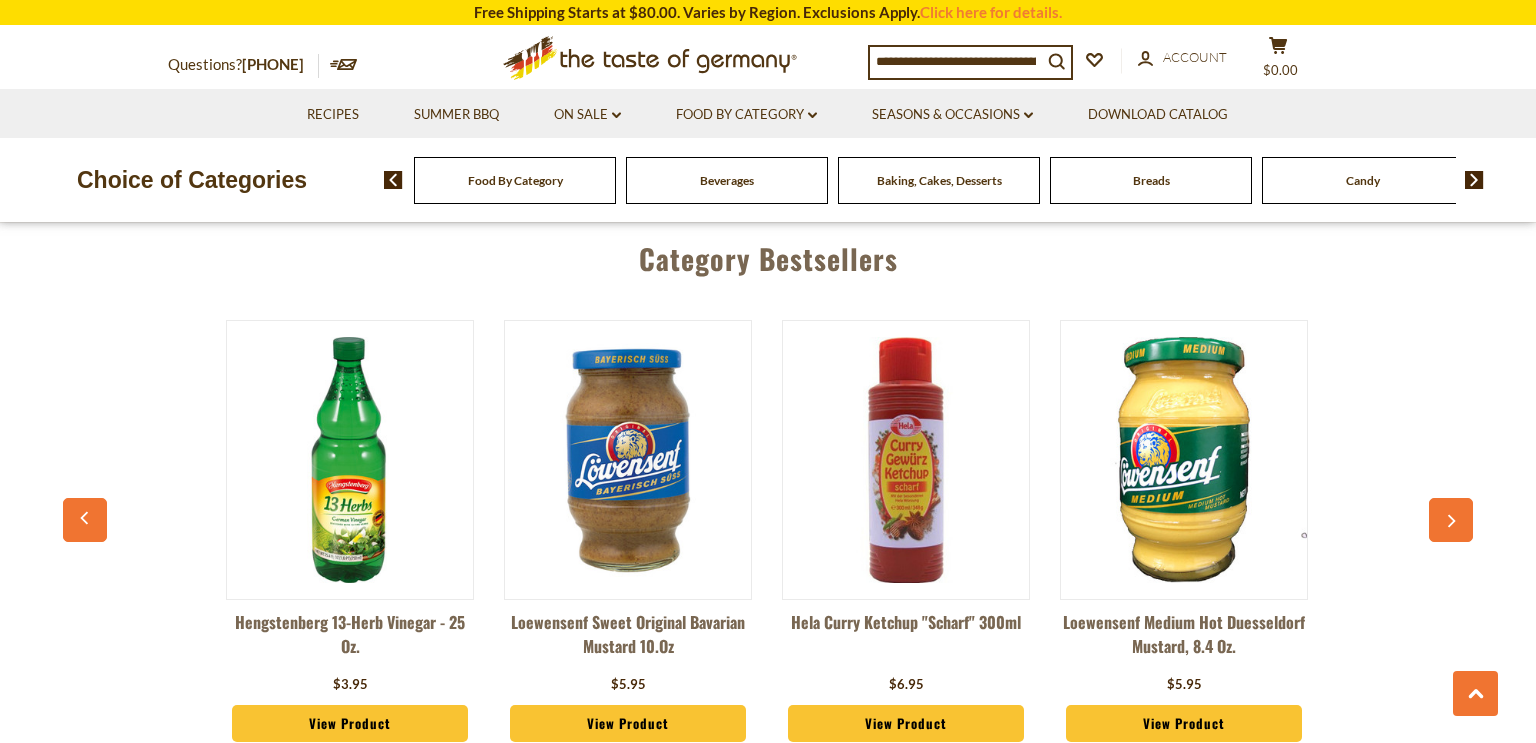 click at bounding box center [1451, 520] 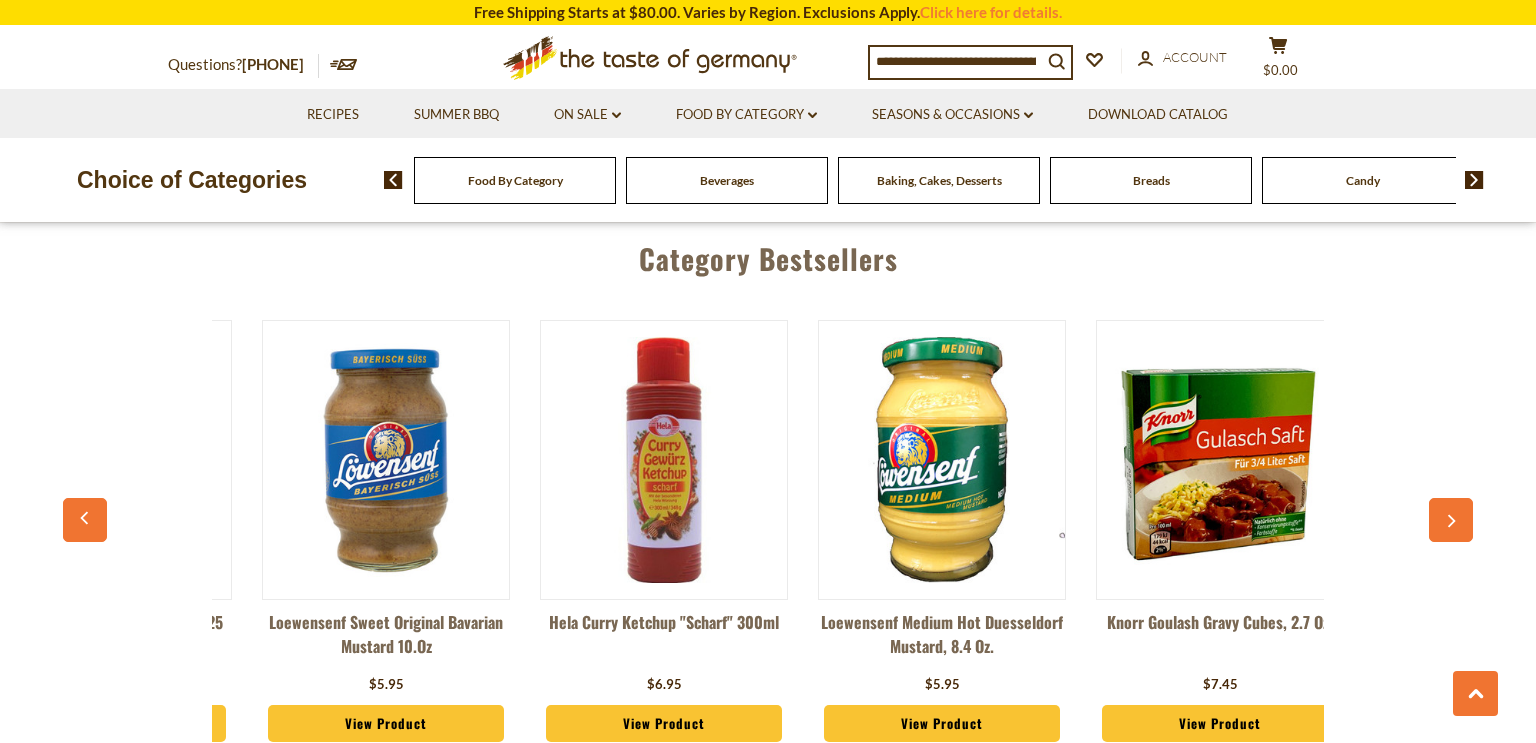 scroll, scrollTop: 0, scrollLeft: 1113, axis: horizontal 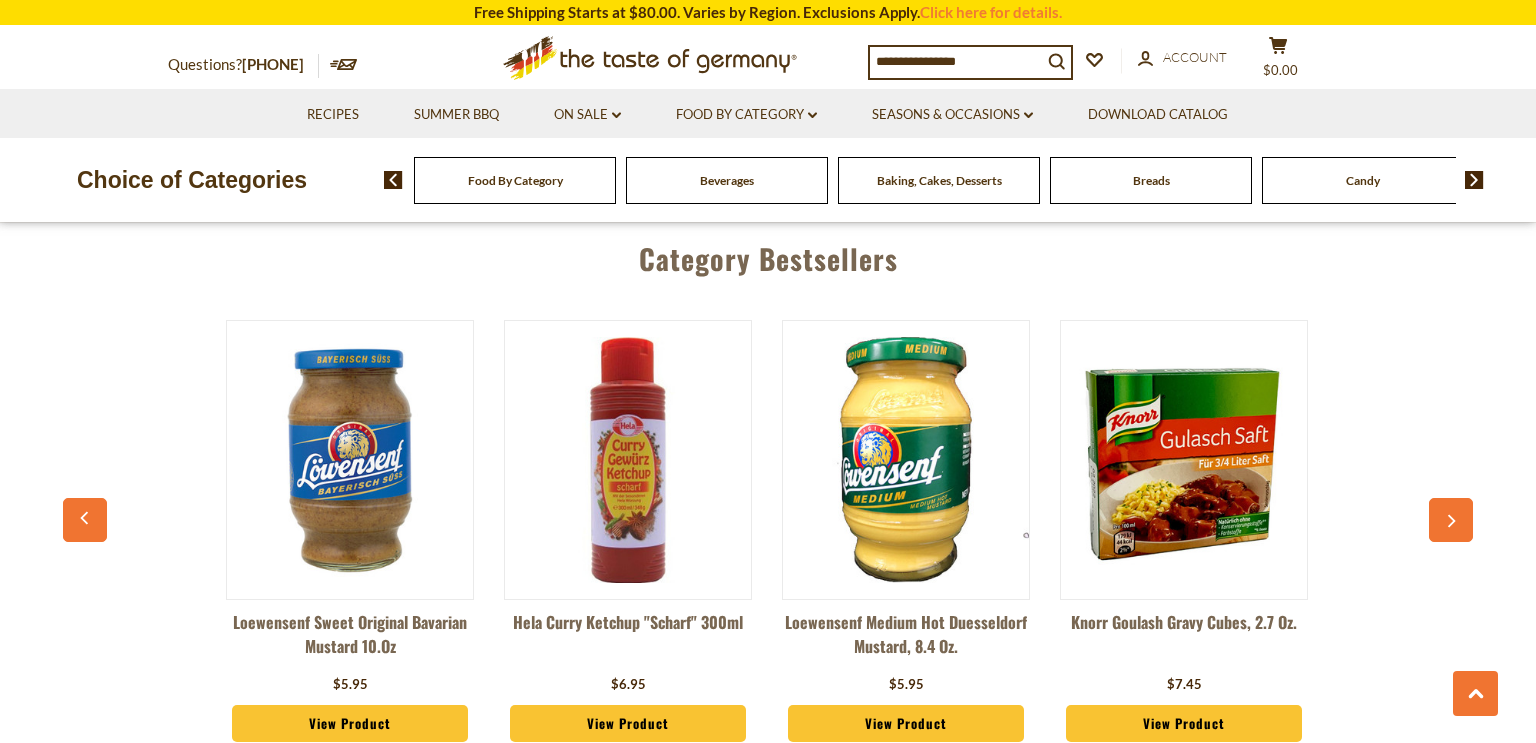 click at bounding box center (1451, 520) 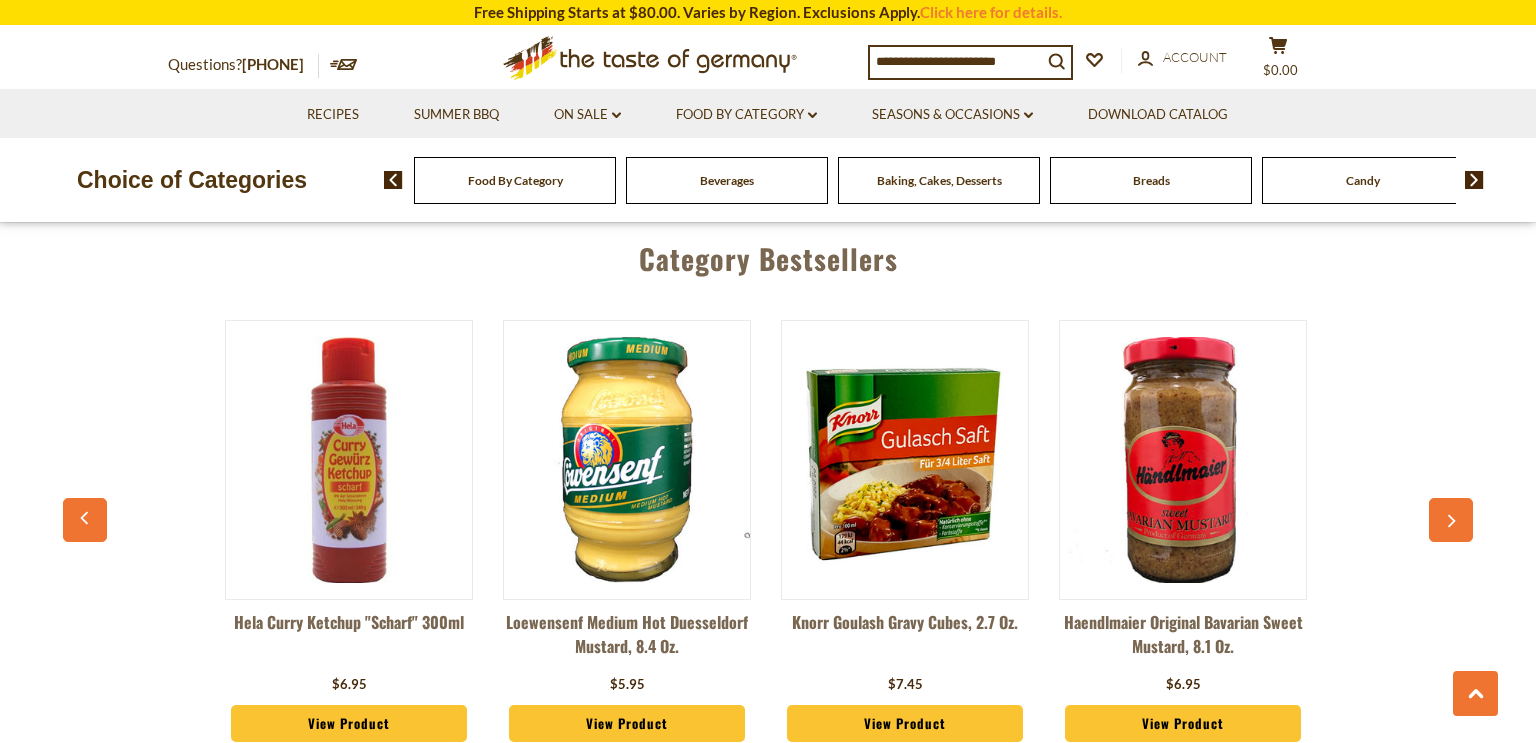 click at bounding box center (1451, 520) 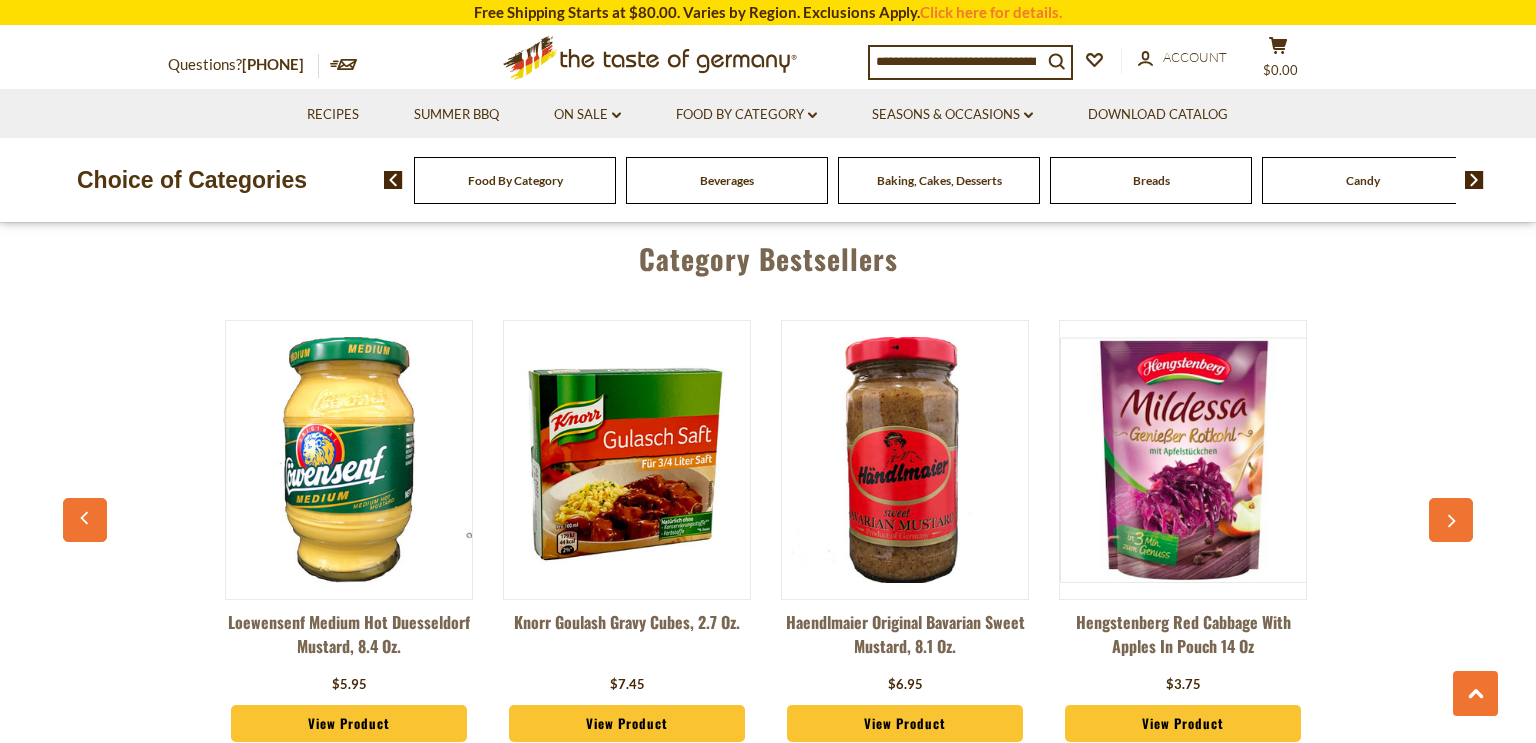 click at bounding box center [1451, 520] 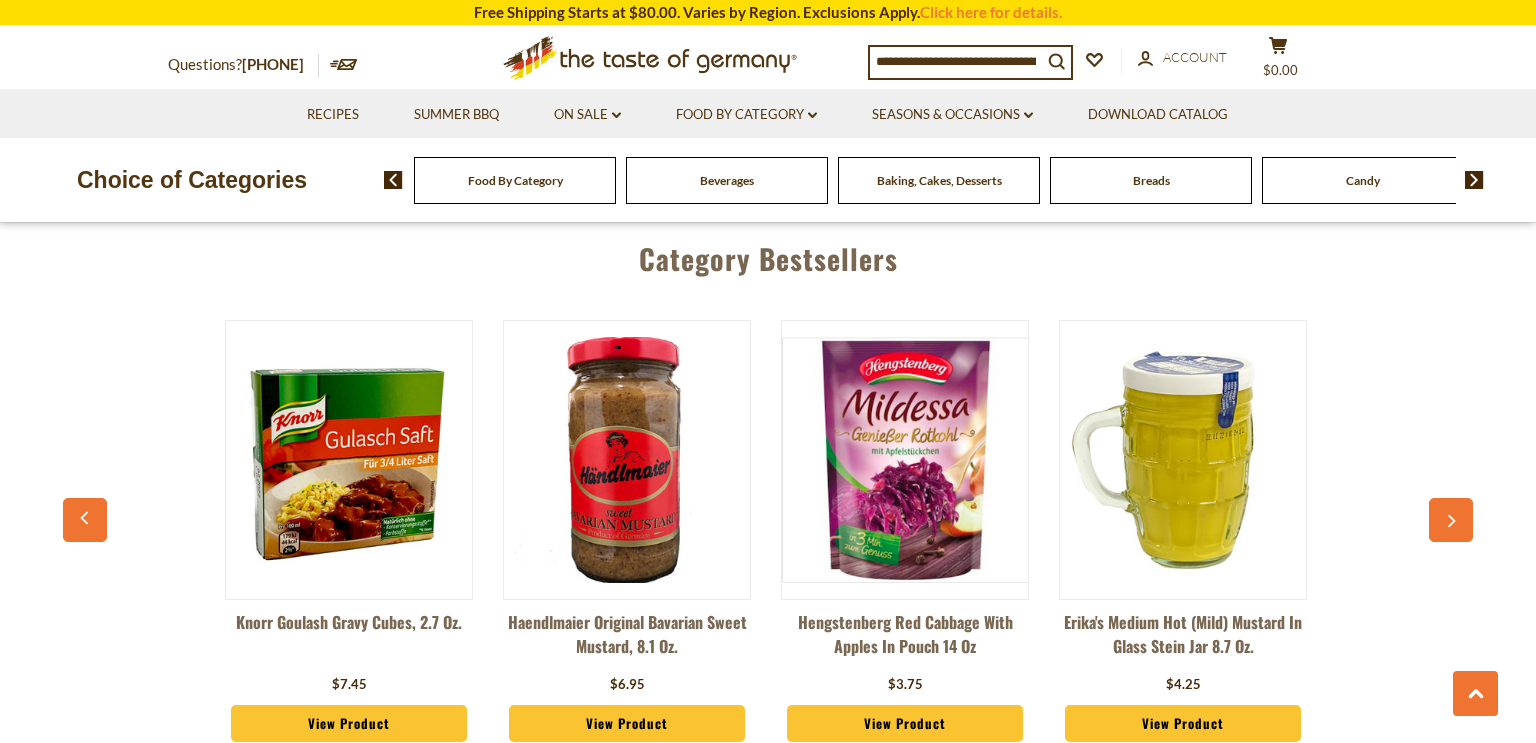 click at bounding box center (1451, 520) 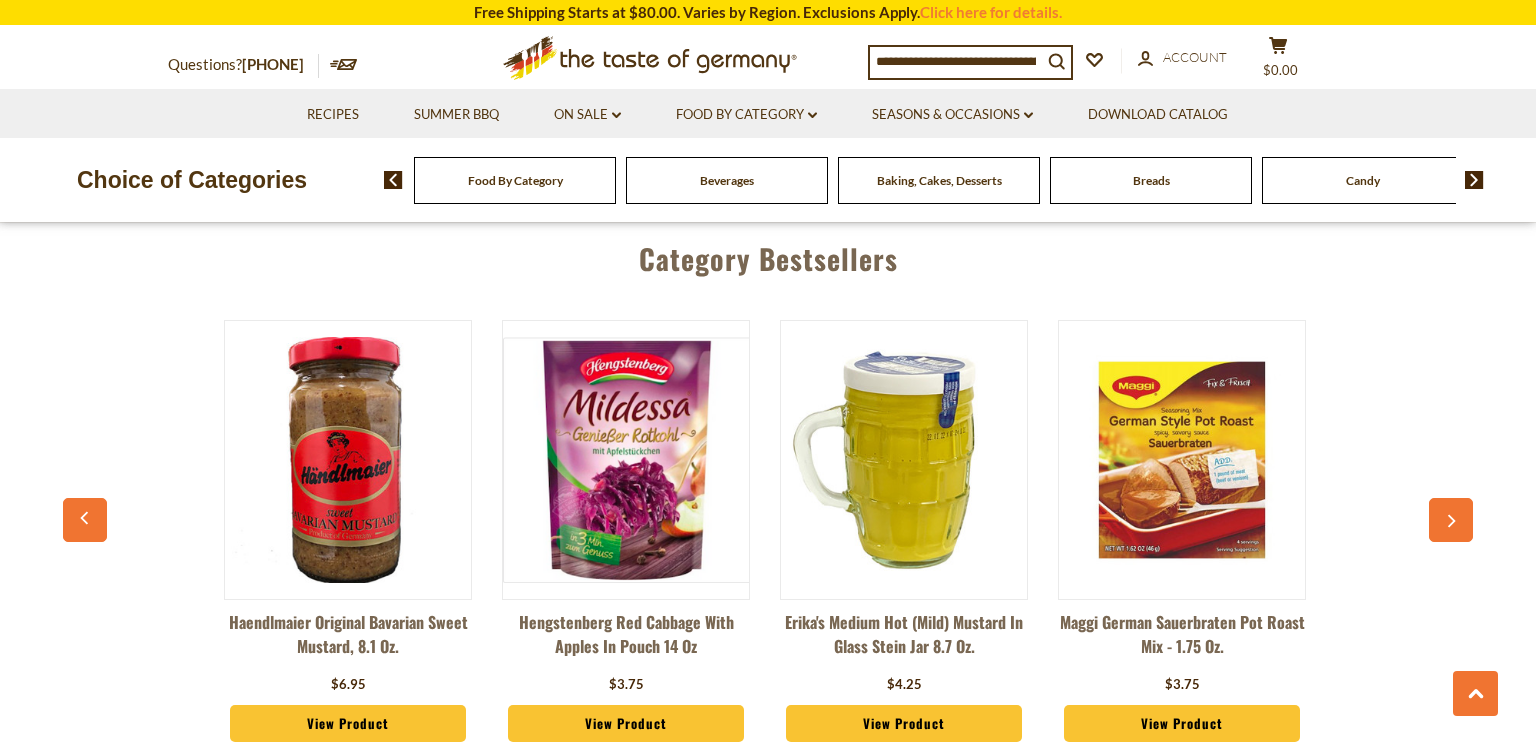 click at bounding box center (1451, 520) 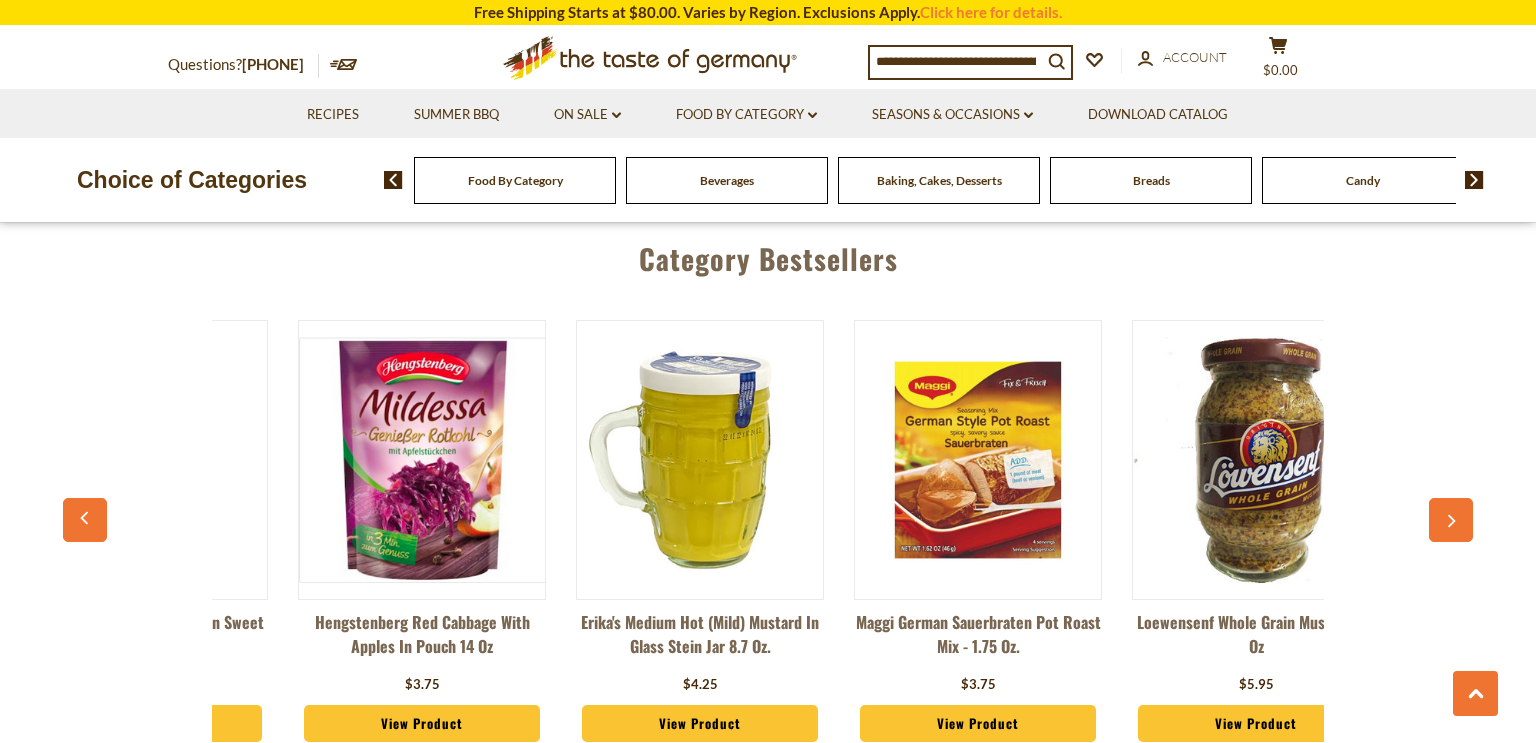 scroll, scrollTop: 0, scrollLeft: 2505, axis: horizontal 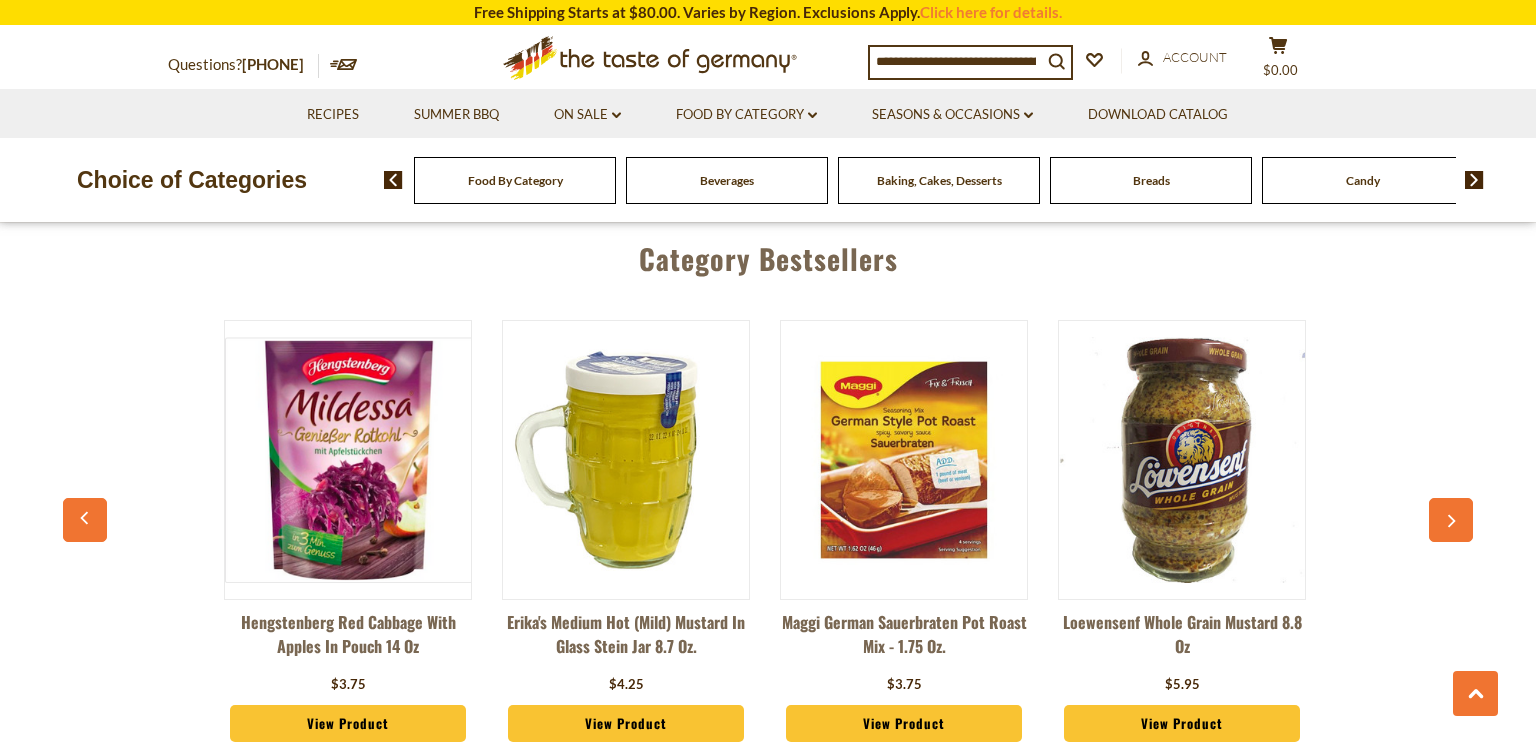 click at bounding box center (1451, 520) 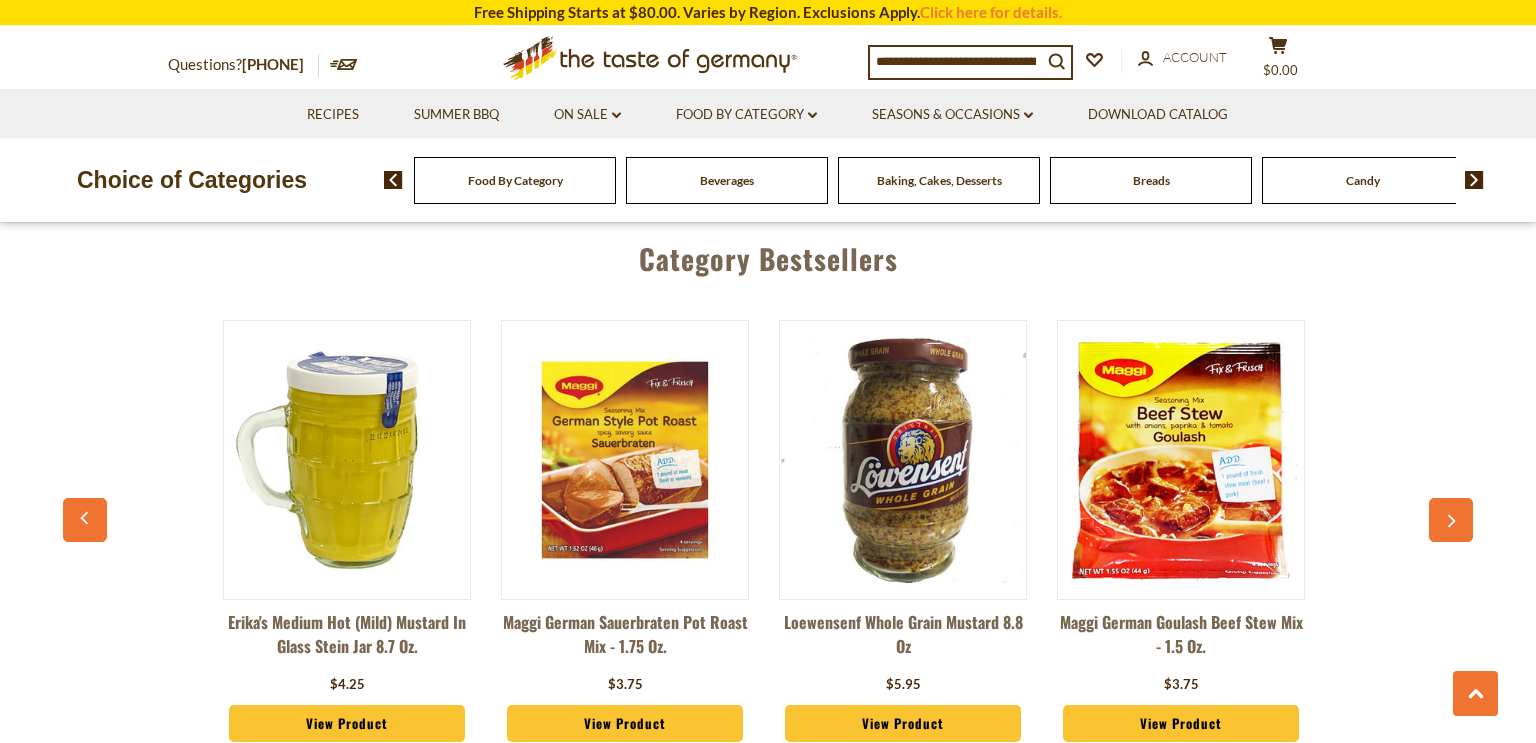 click at bounding box center (1451, 520) 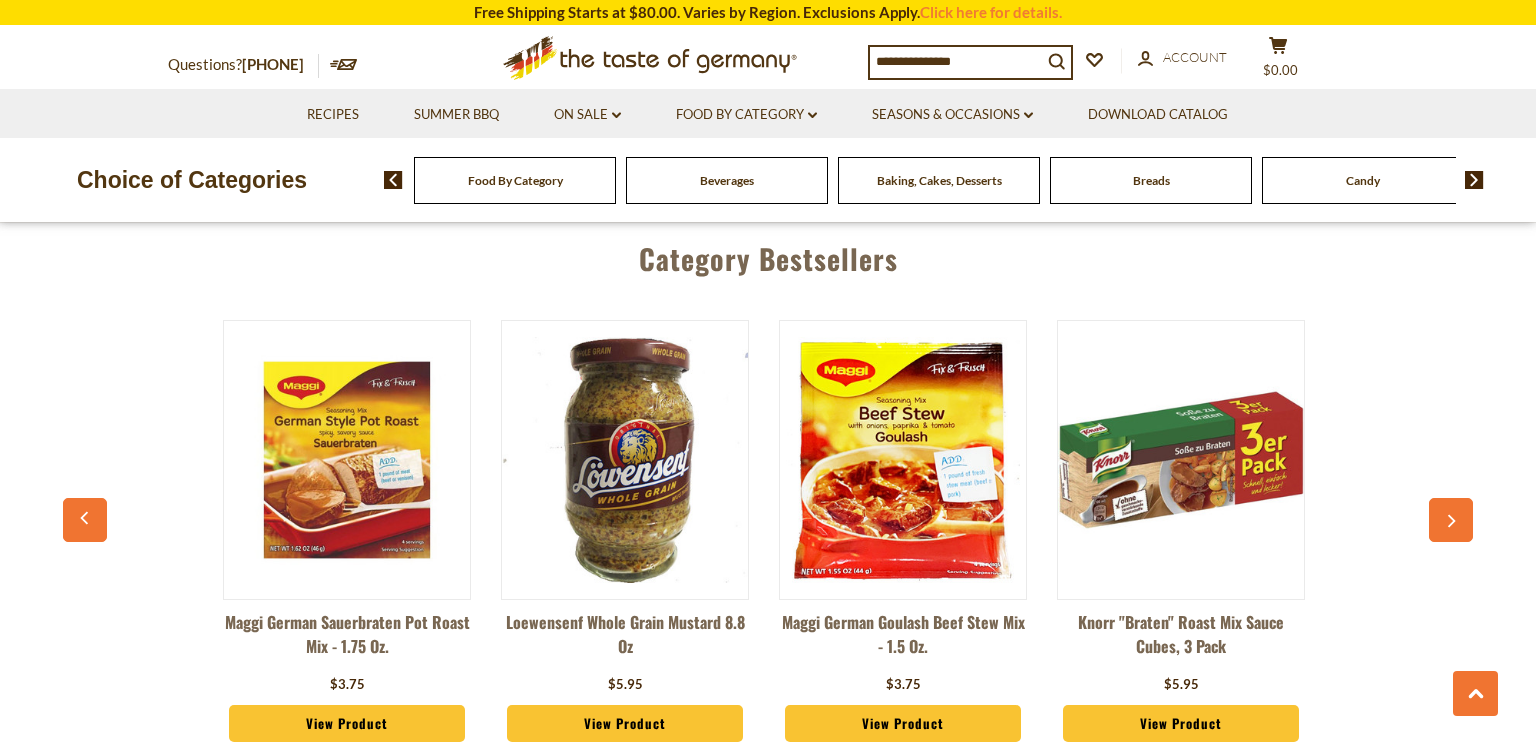 click at bounding box center [1451, 520] 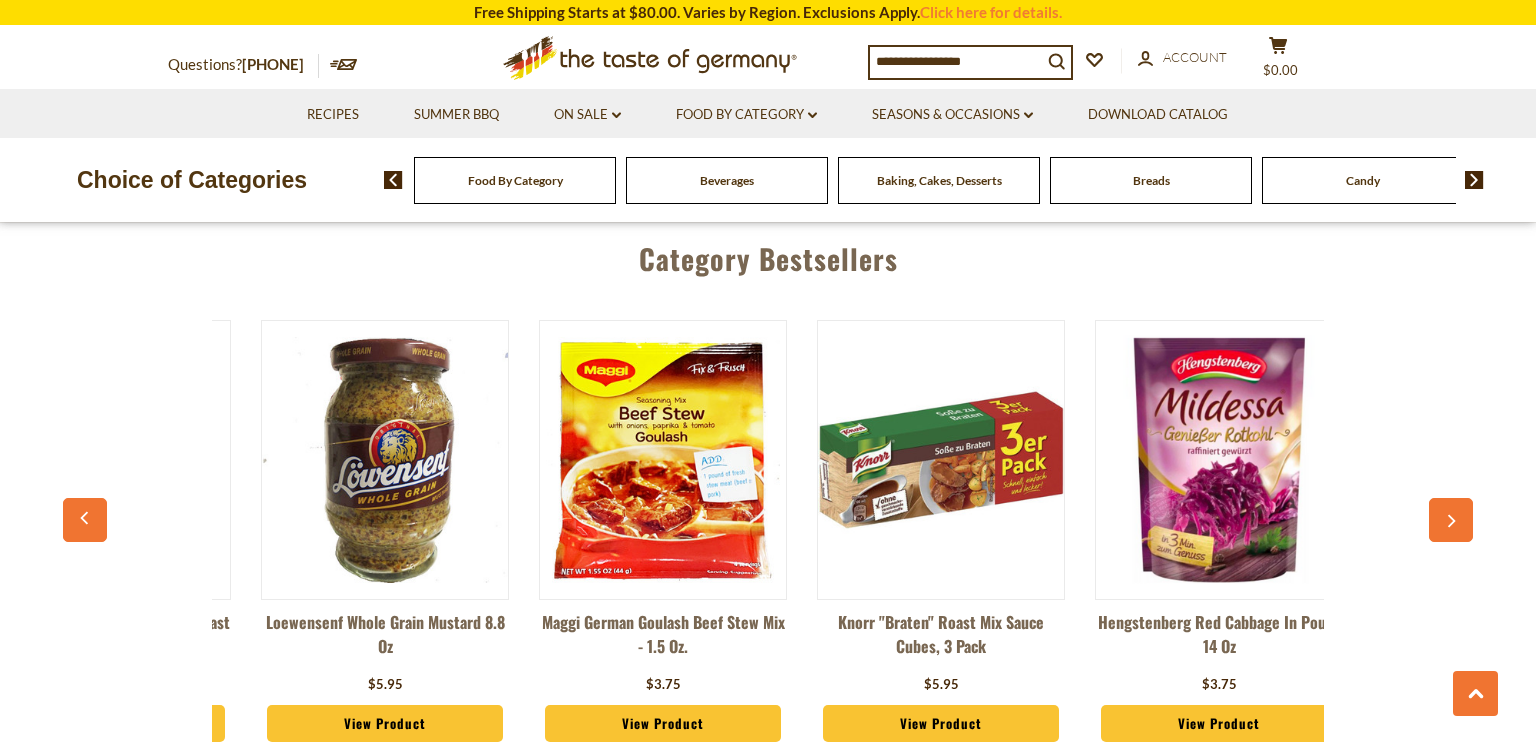 scroll, scrollTop: 0, scrollLeft: 3336, axis: horizontal 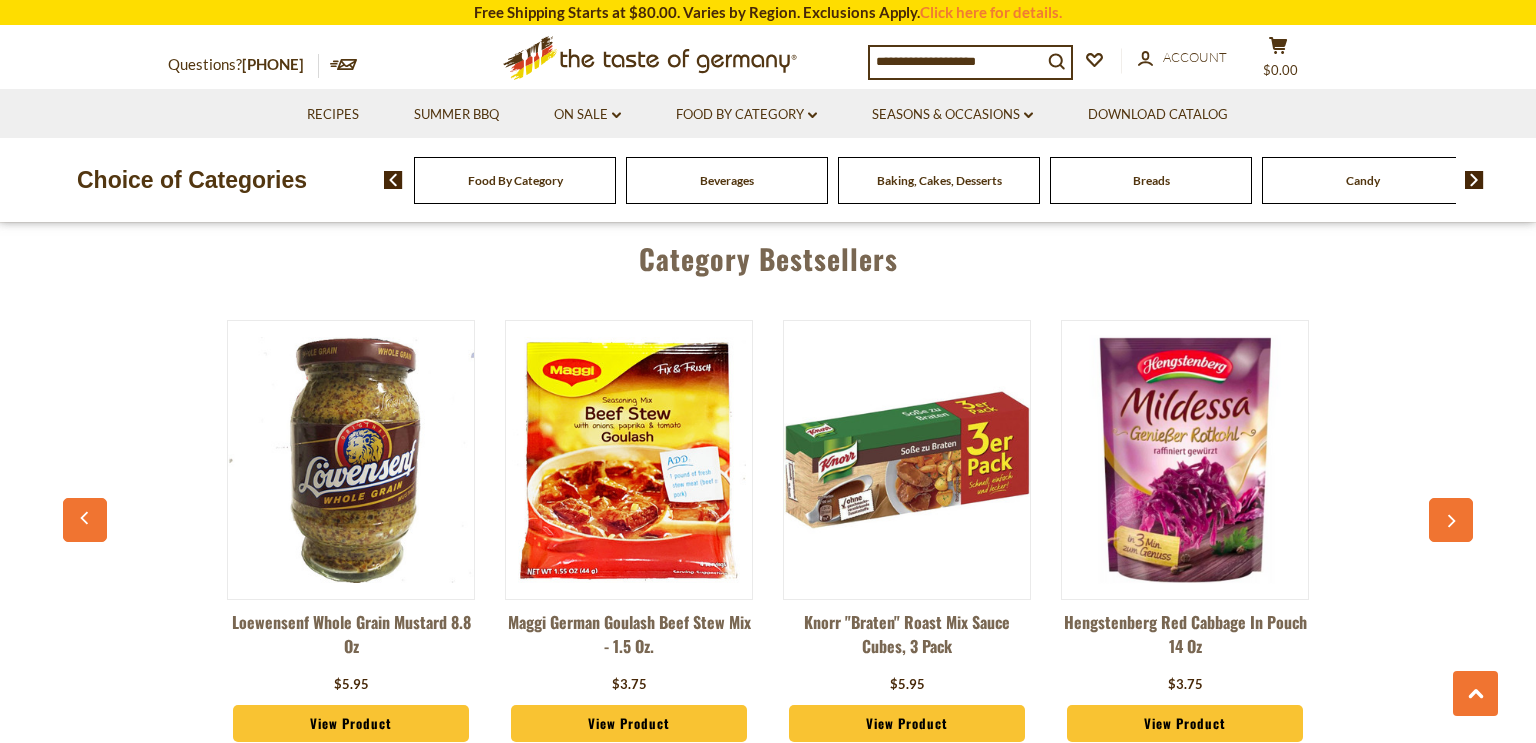 click at bounding box center [1451, 520] 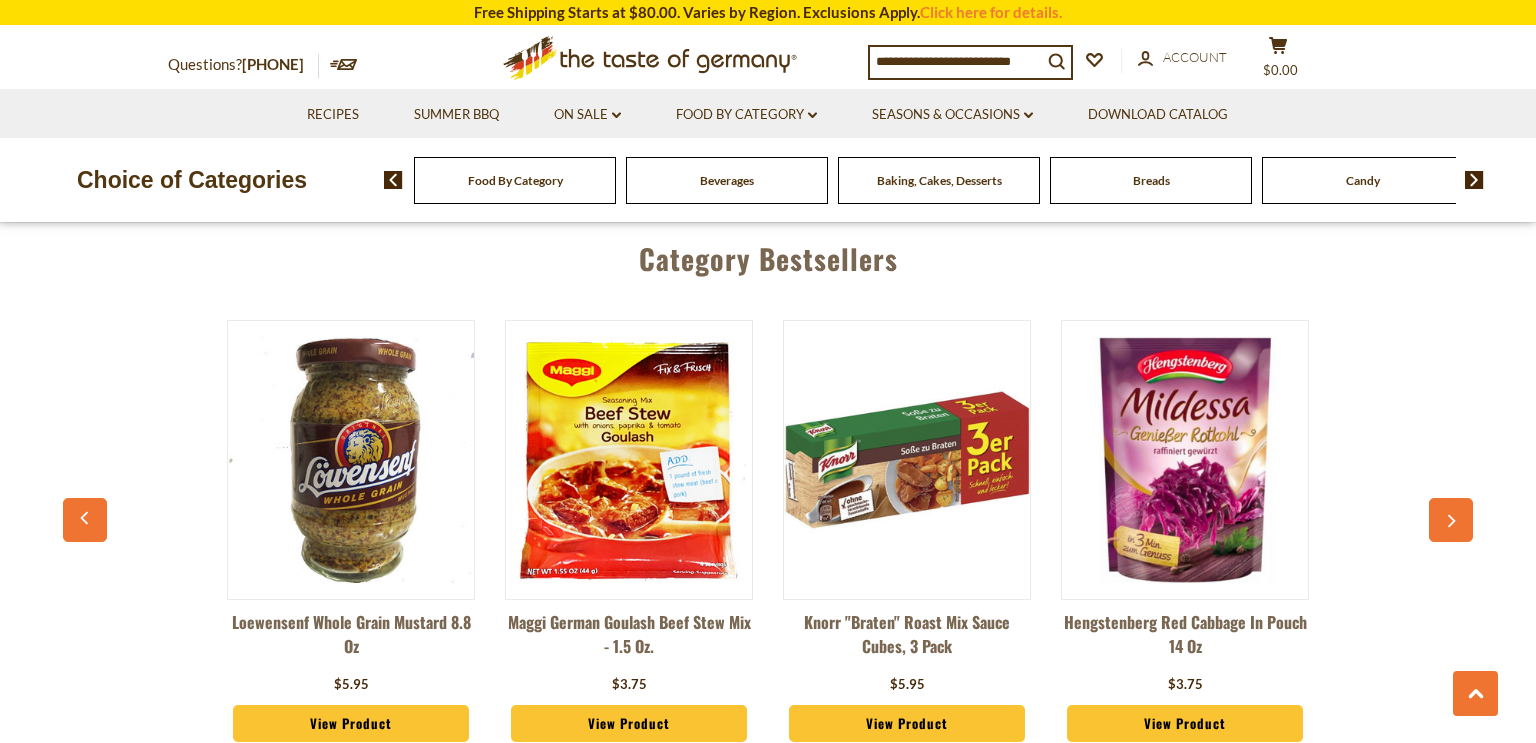click at bounding box center [1451, 520] 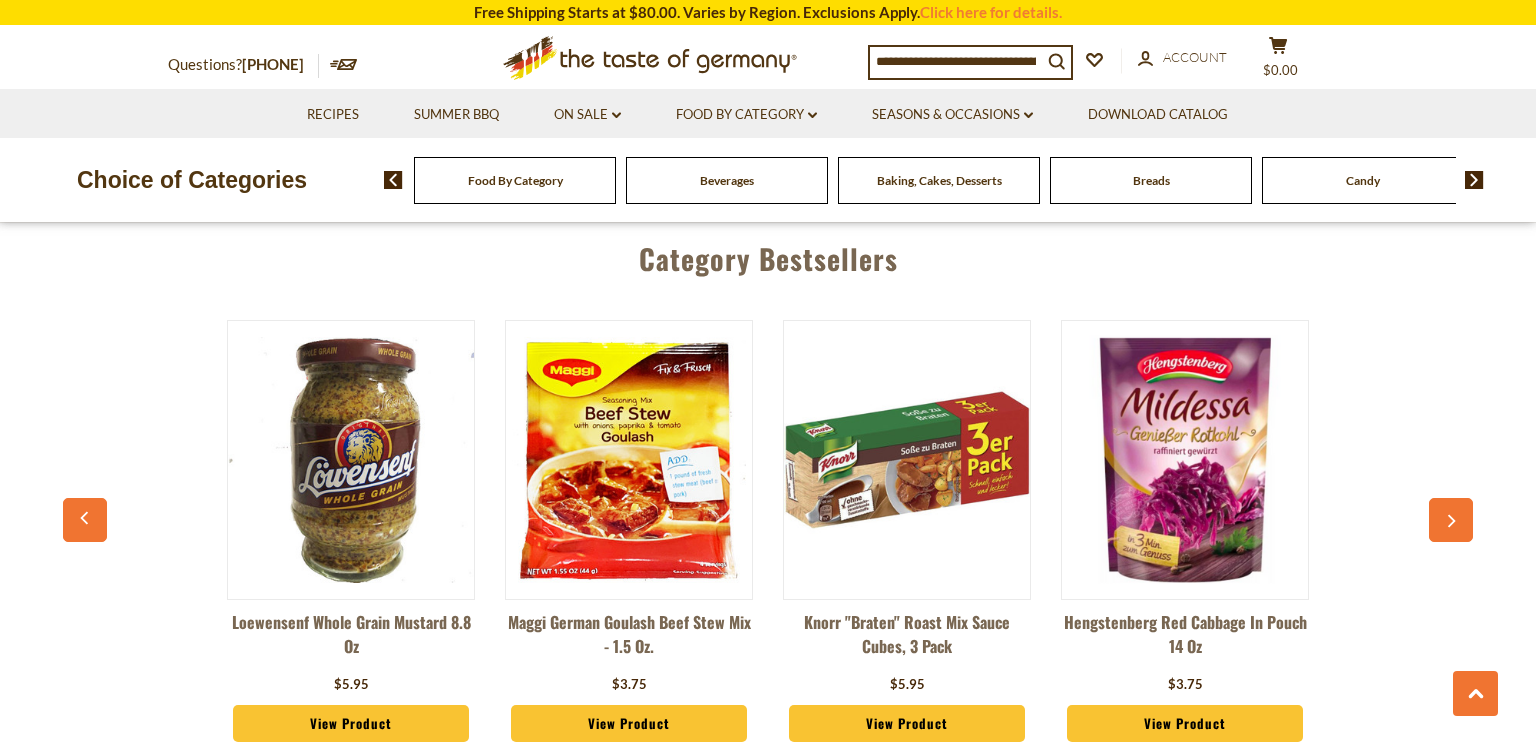 click on "Food By Category" at bounding box center (515, 180) 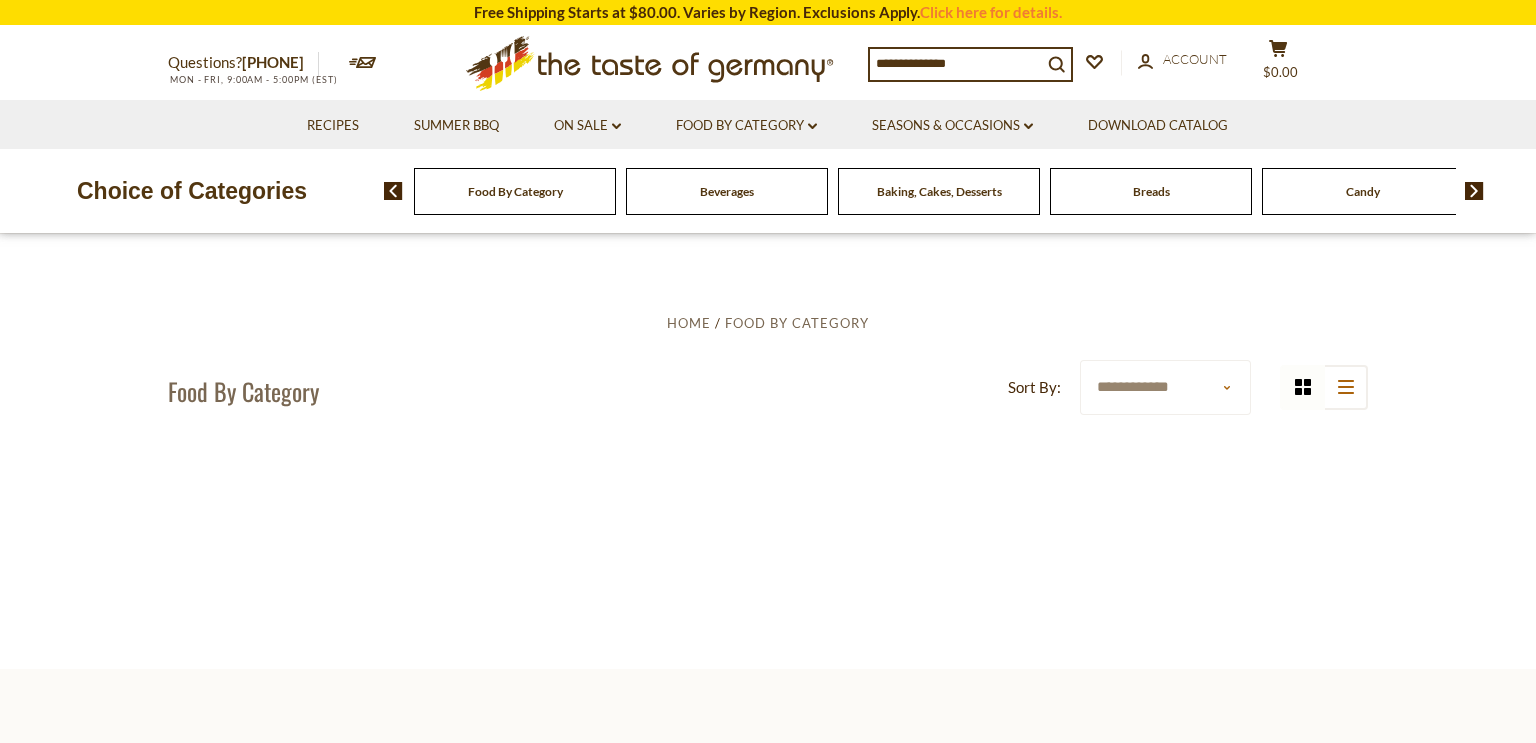 scroll, scrollTop: 37, scrollLeft: 0, axis: vertical 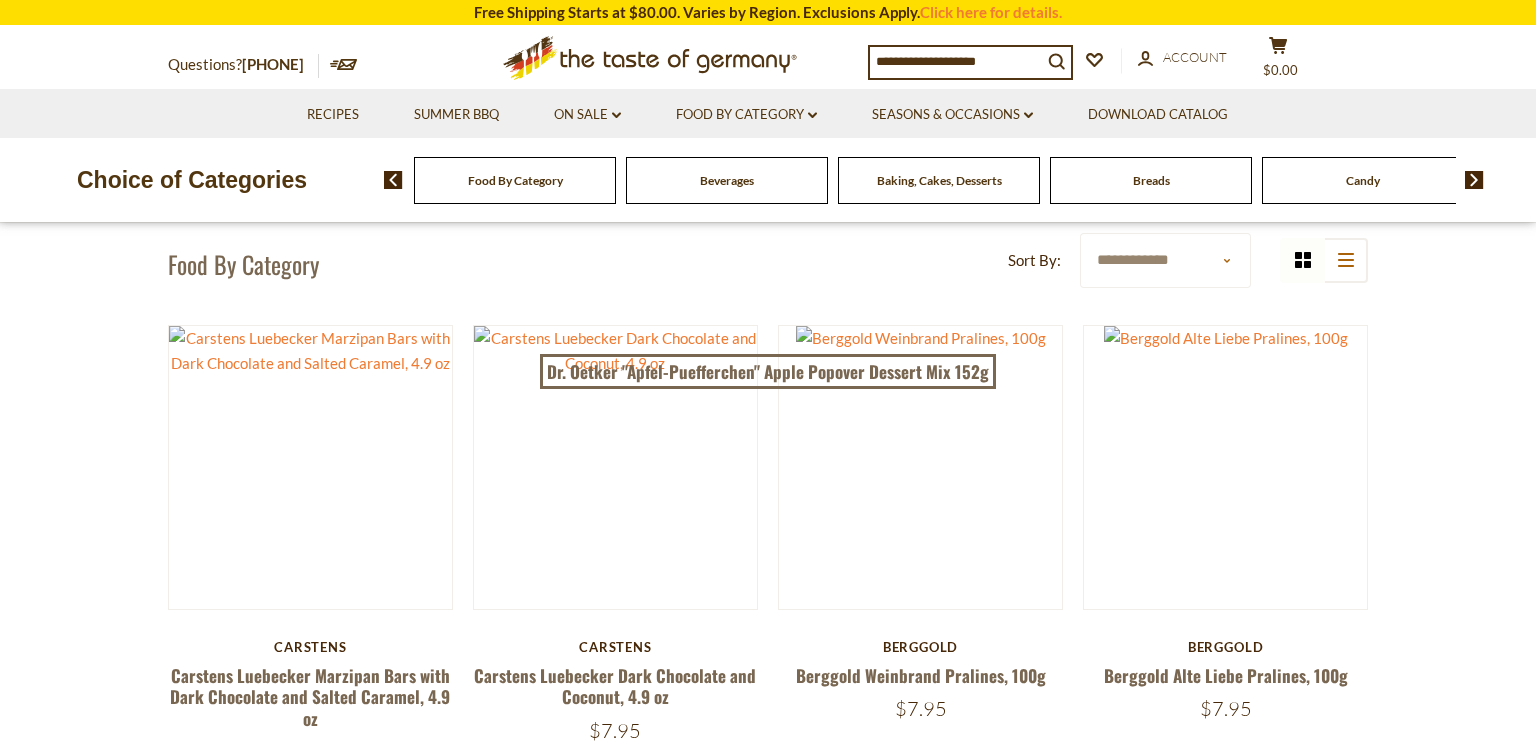 click on "Food By Category" at bounding box center [515, 180] 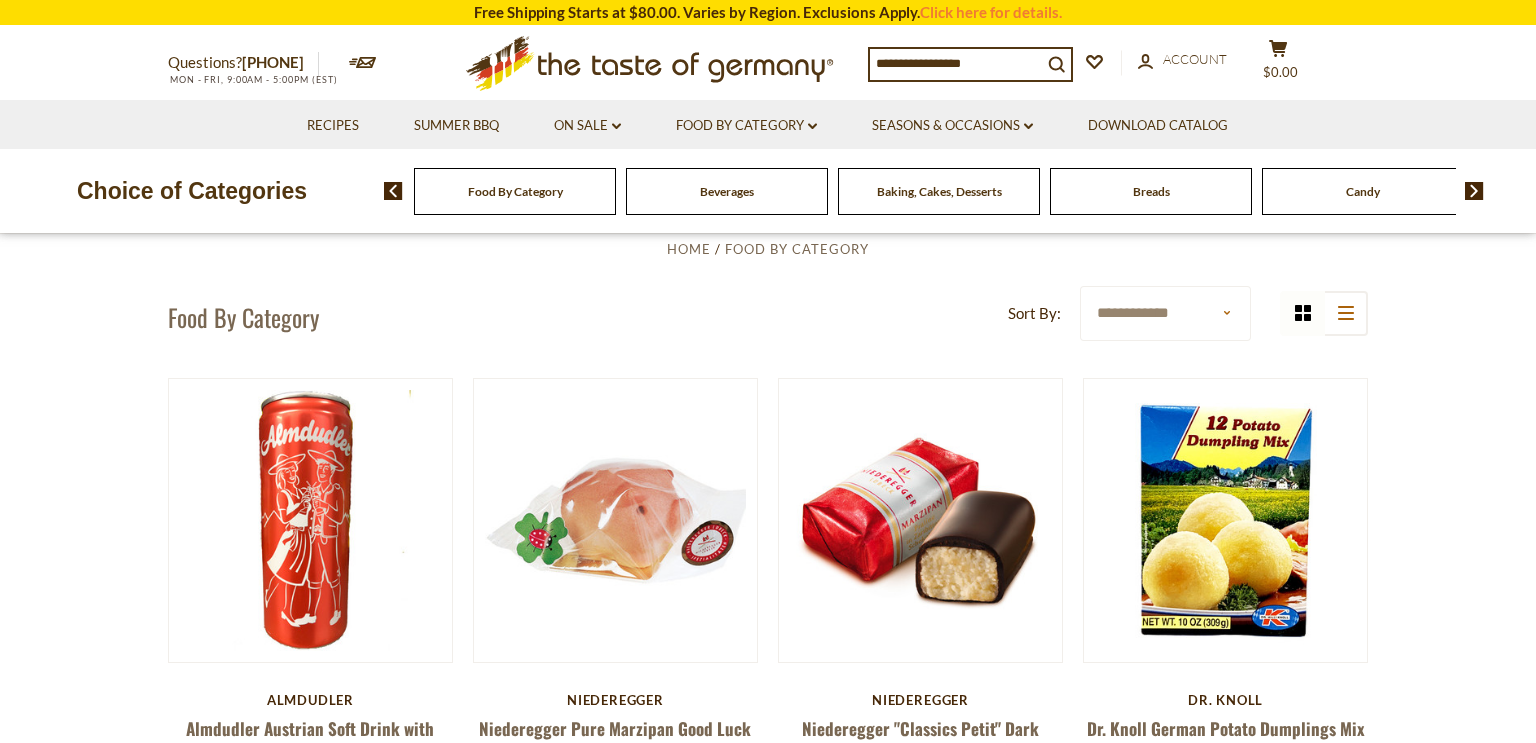 scroll, scrollTop: 0, scrollLeft: 0, axis: both 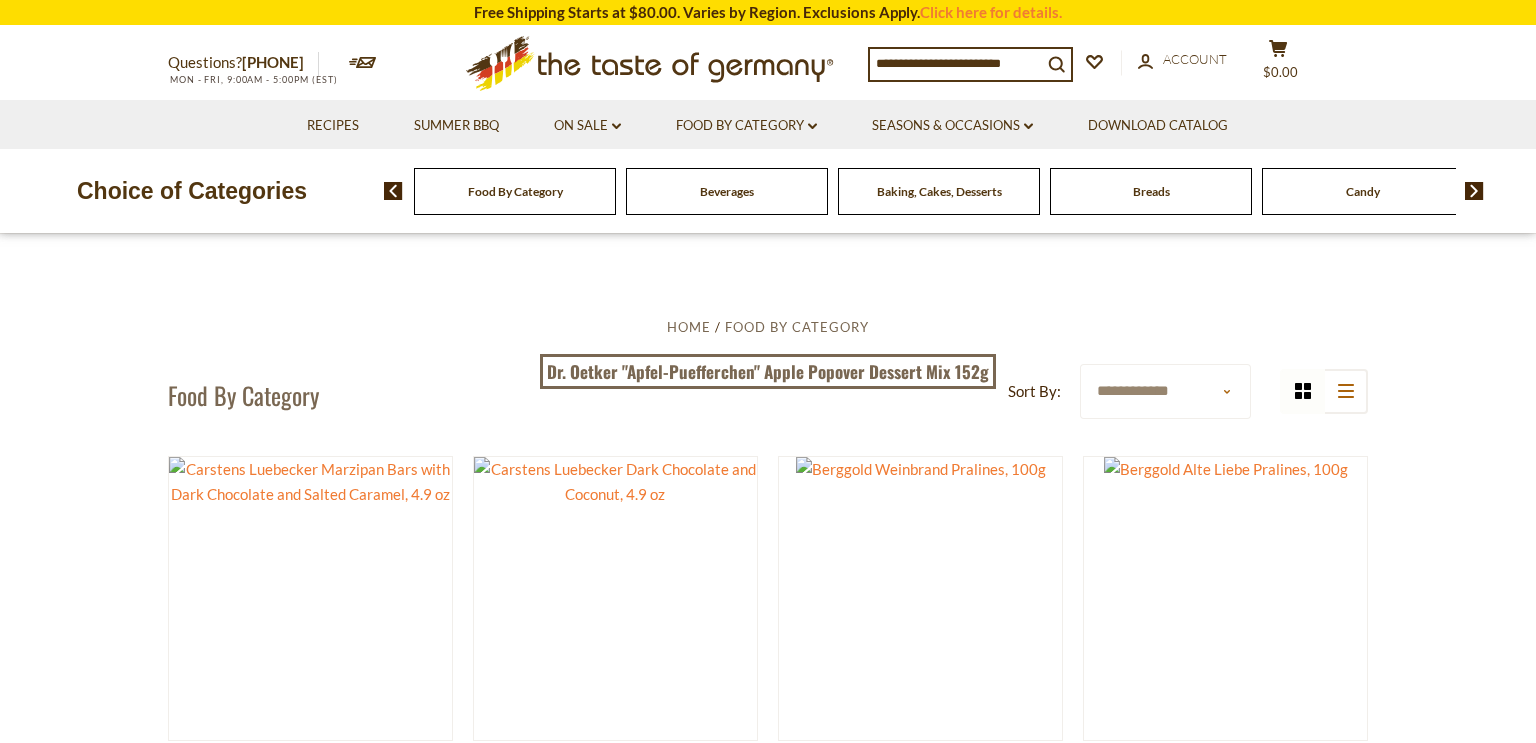 click on "Food By Category" at bounding box center (515, 191) 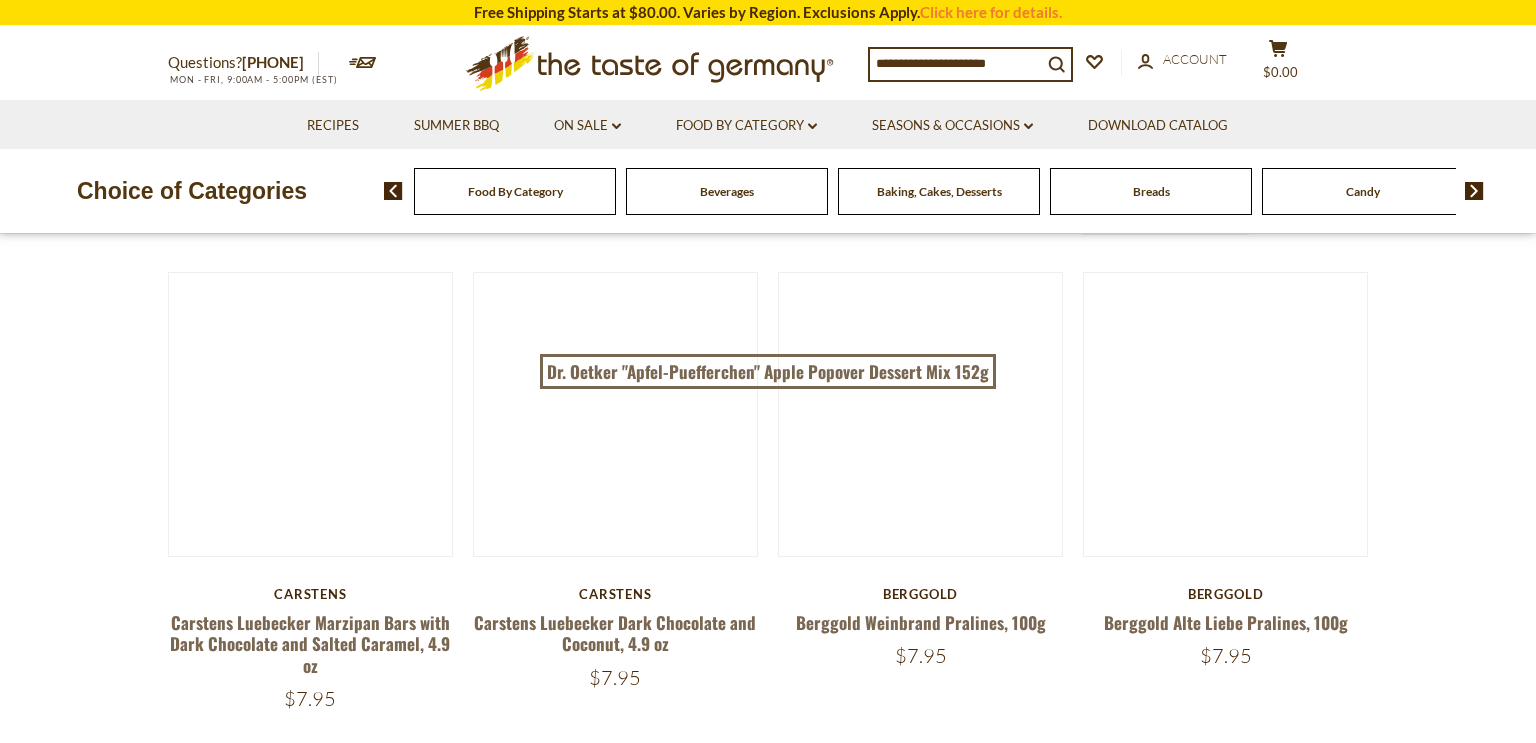 scroll, scrollTop: 184, scrollLeft: 0, axis: vertical 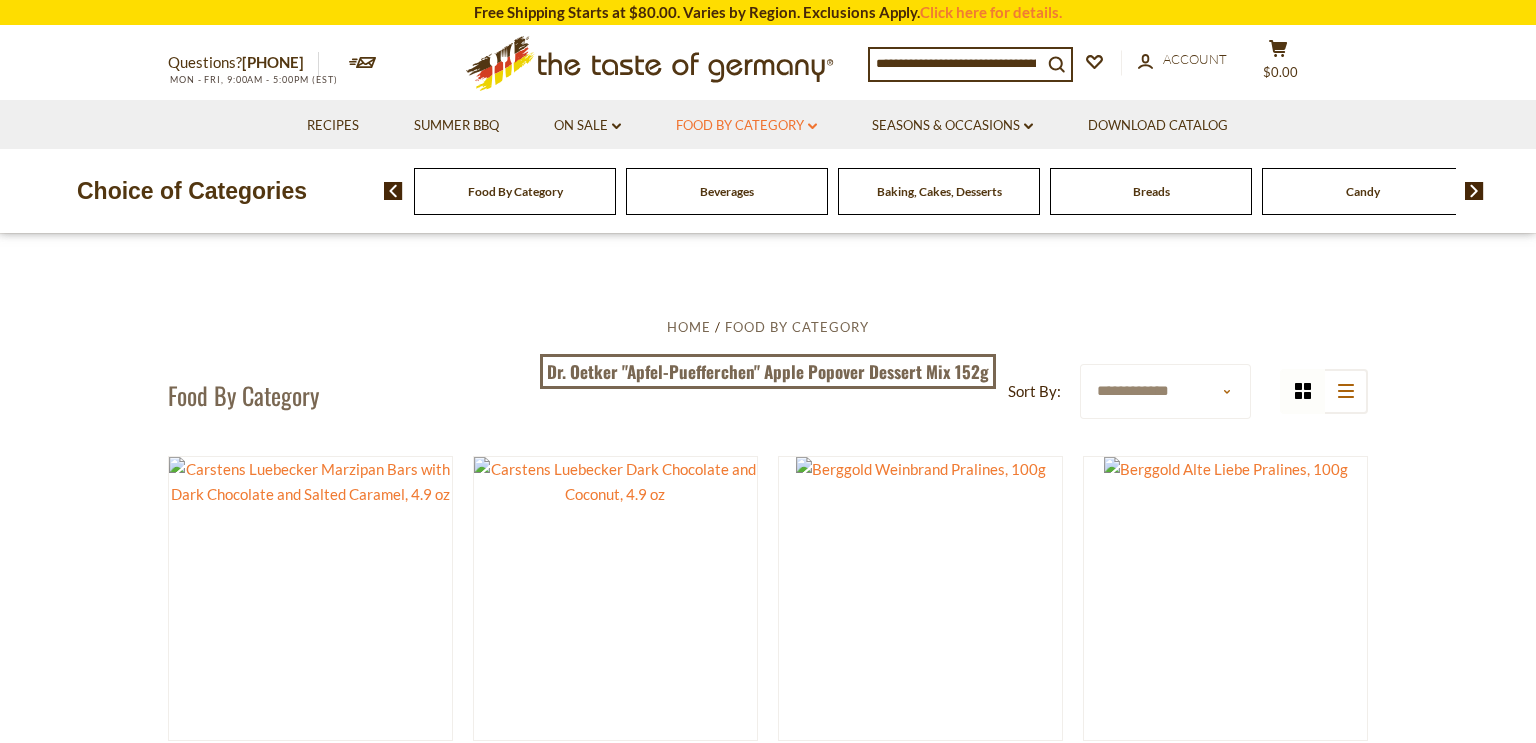 click on "Food By Category
dropdown_arrow" at bounding box center [746, 126] 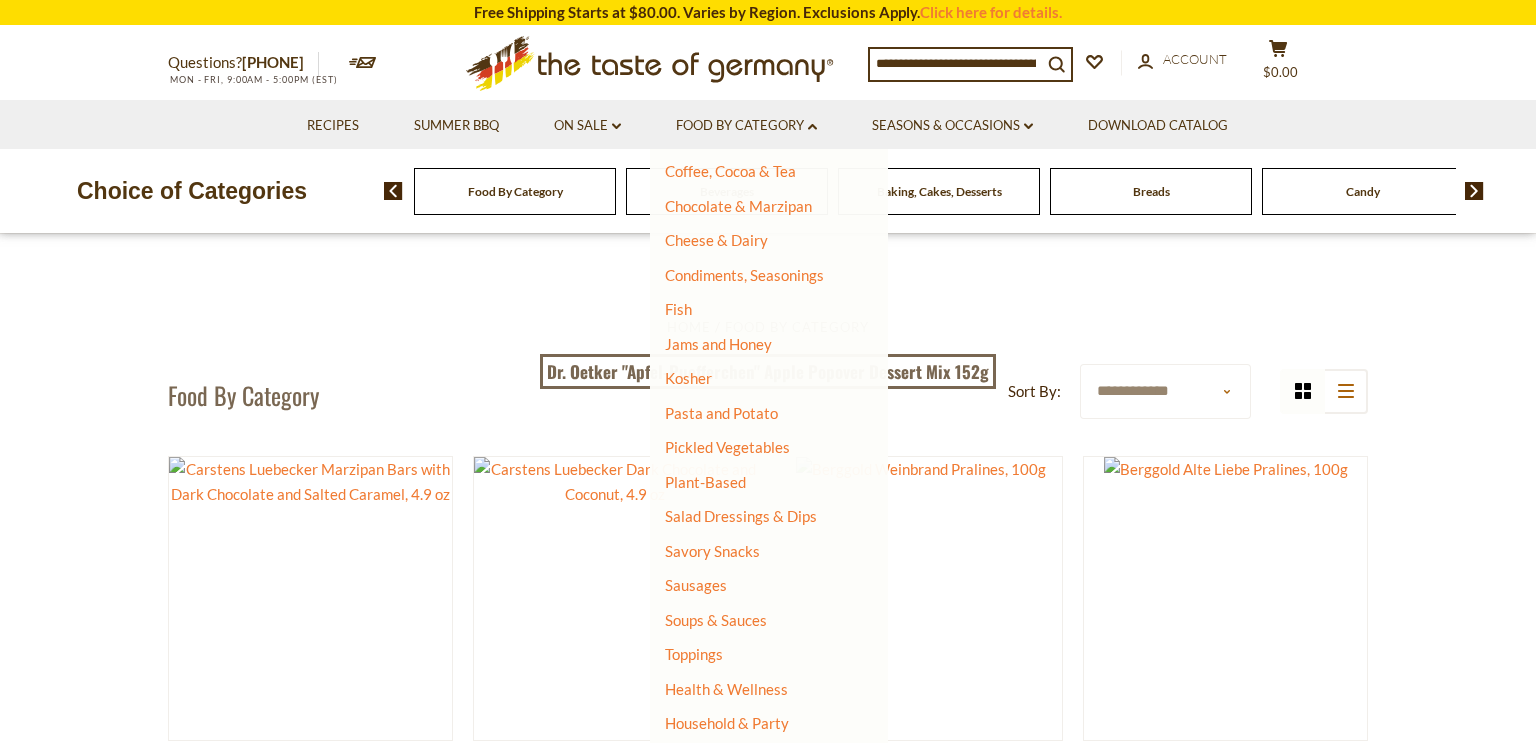 scroll, scrollTop: 335, scrollLeft: 0, axis: vertical 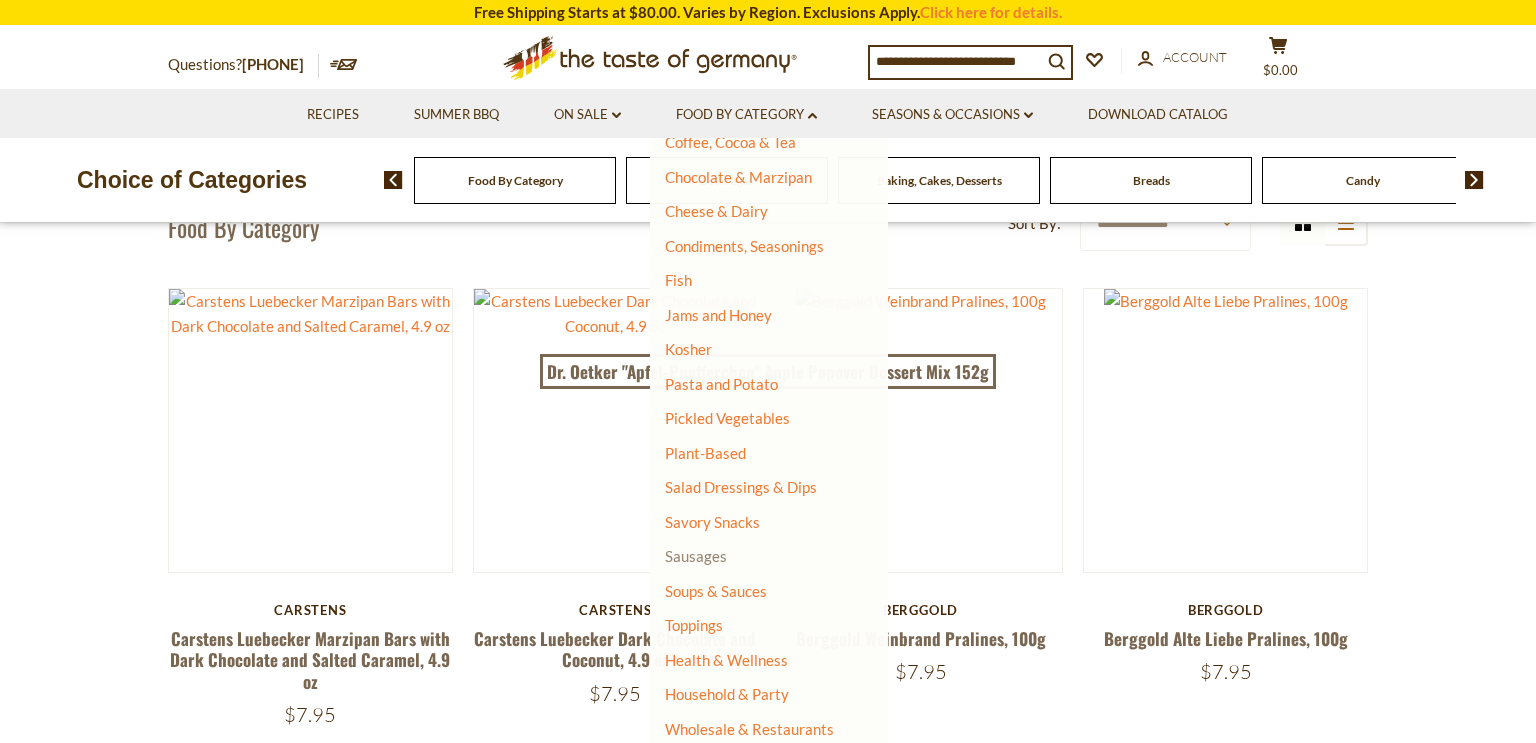 click on "Sausages" at bounding box center (696, 556) 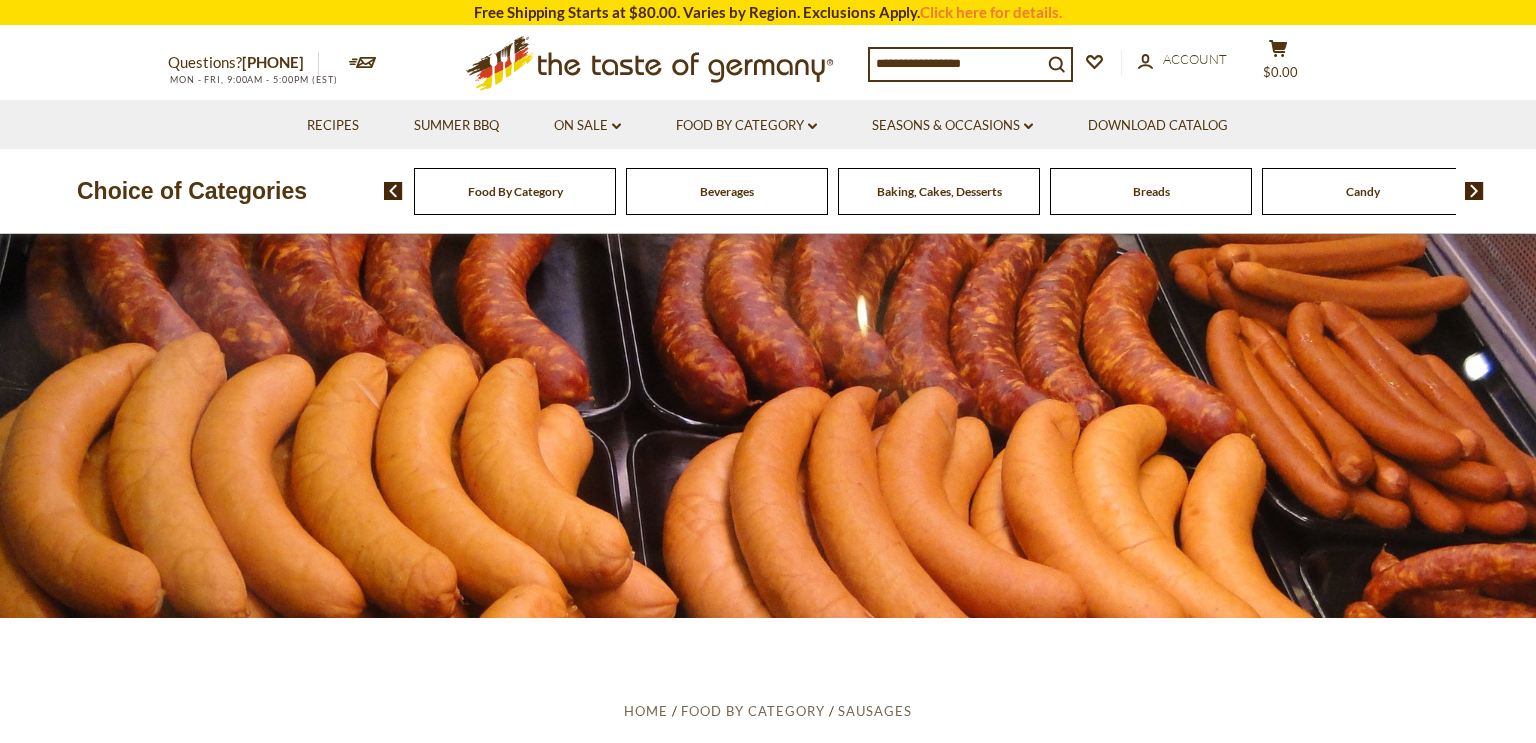 scroll, scrollTop: 0, scrollLeft: 0, axis: both 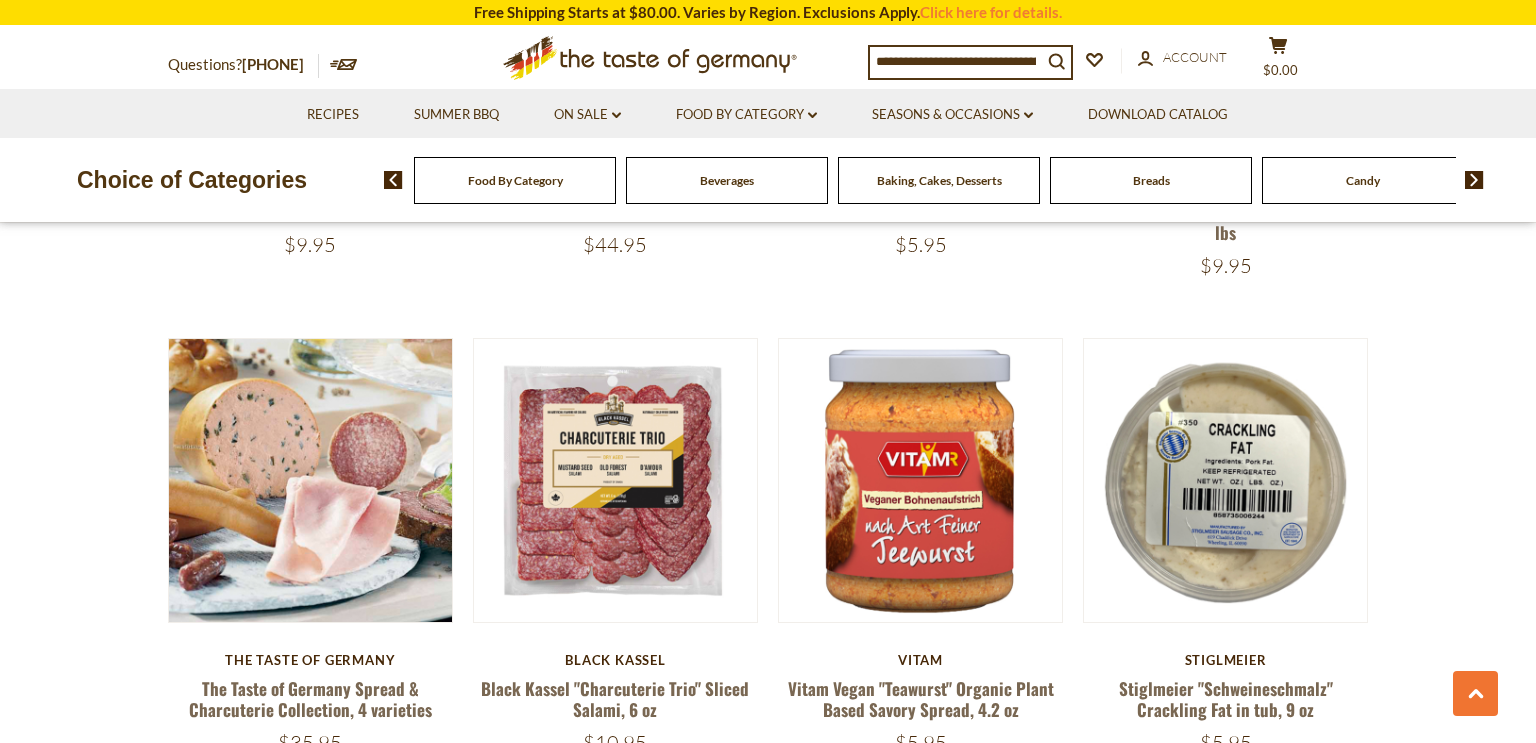 click at bounding box center [616, 481] 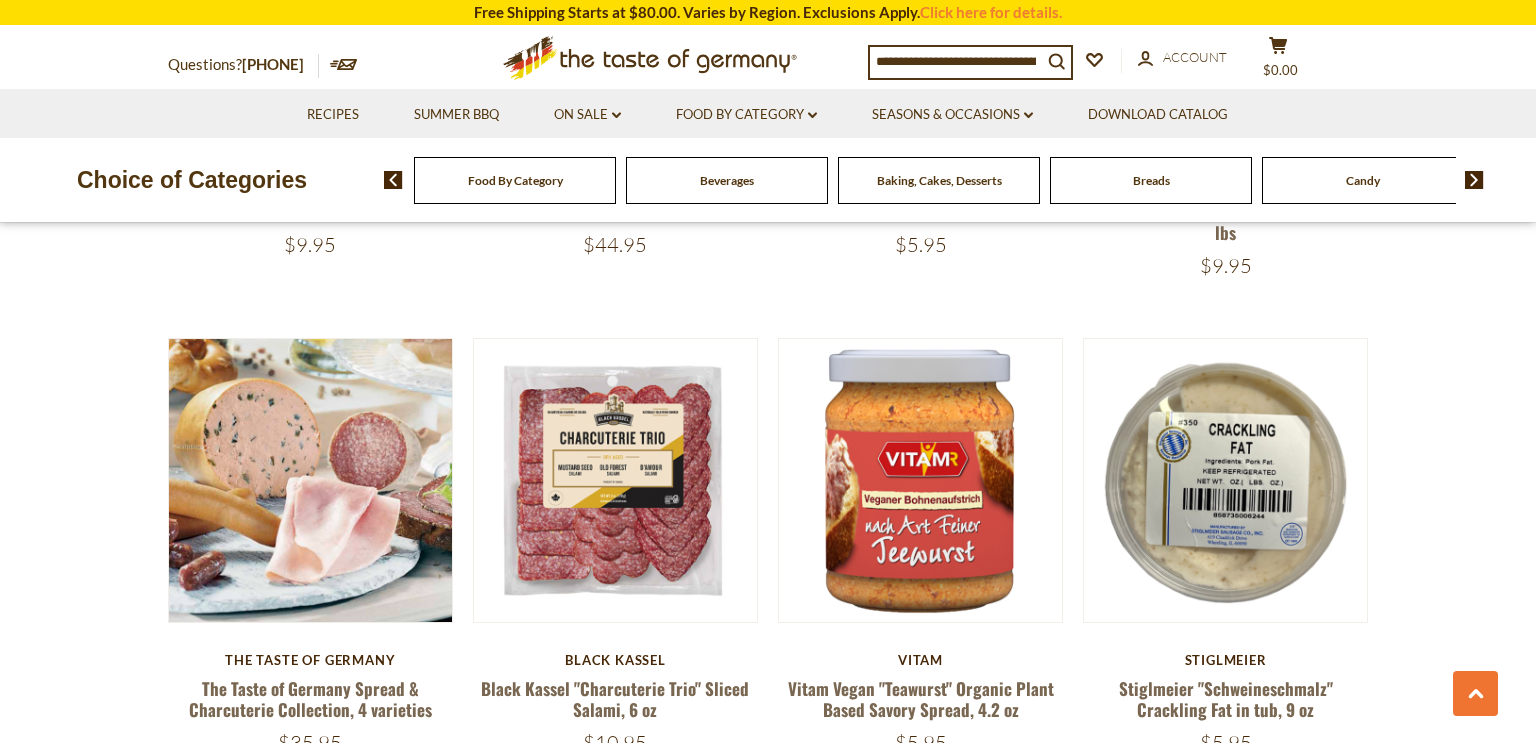 click at bounding box center (616, 481) 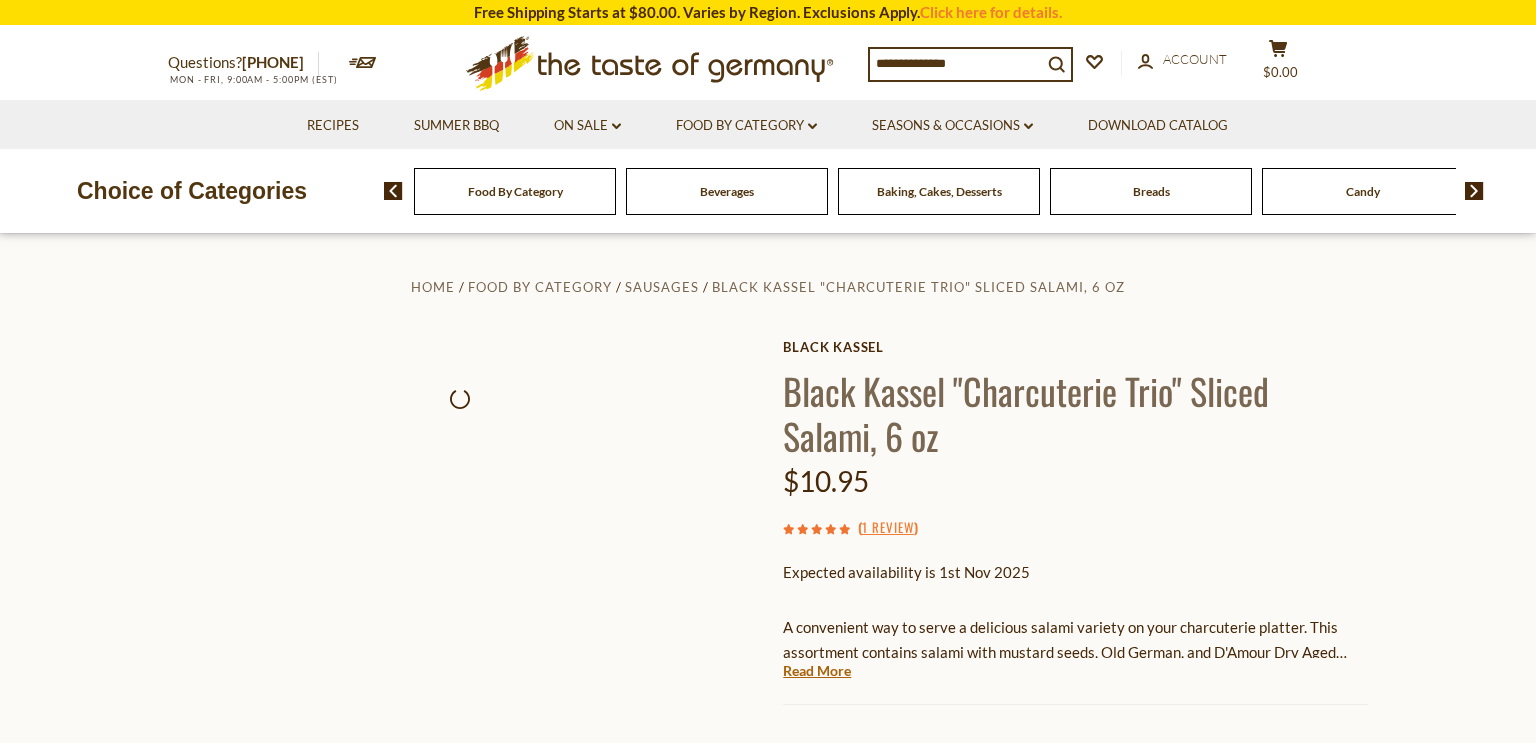 scroll, scrollTop: 0, scrollLeft: 0, axis: both 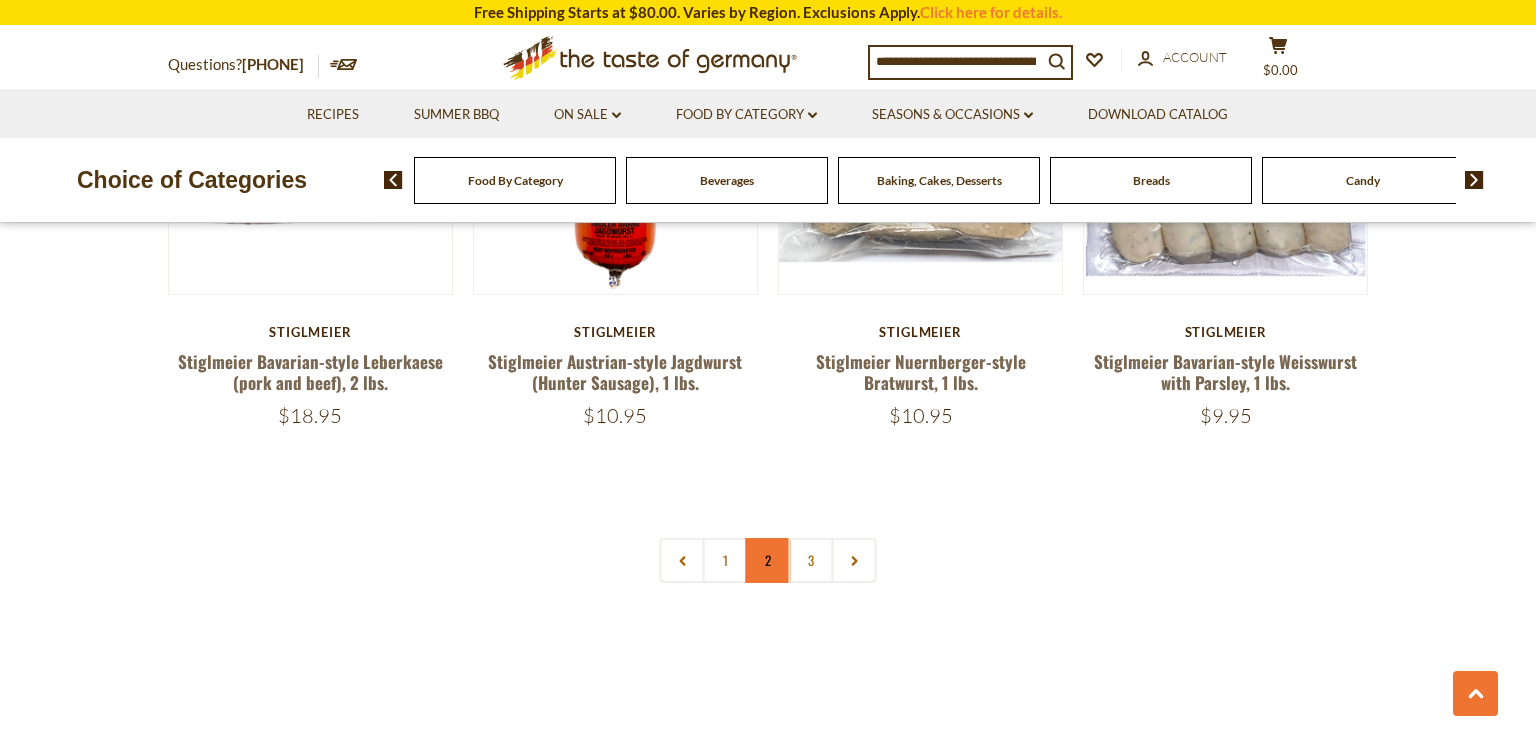 click on "2" at bounding box center [768, 560] 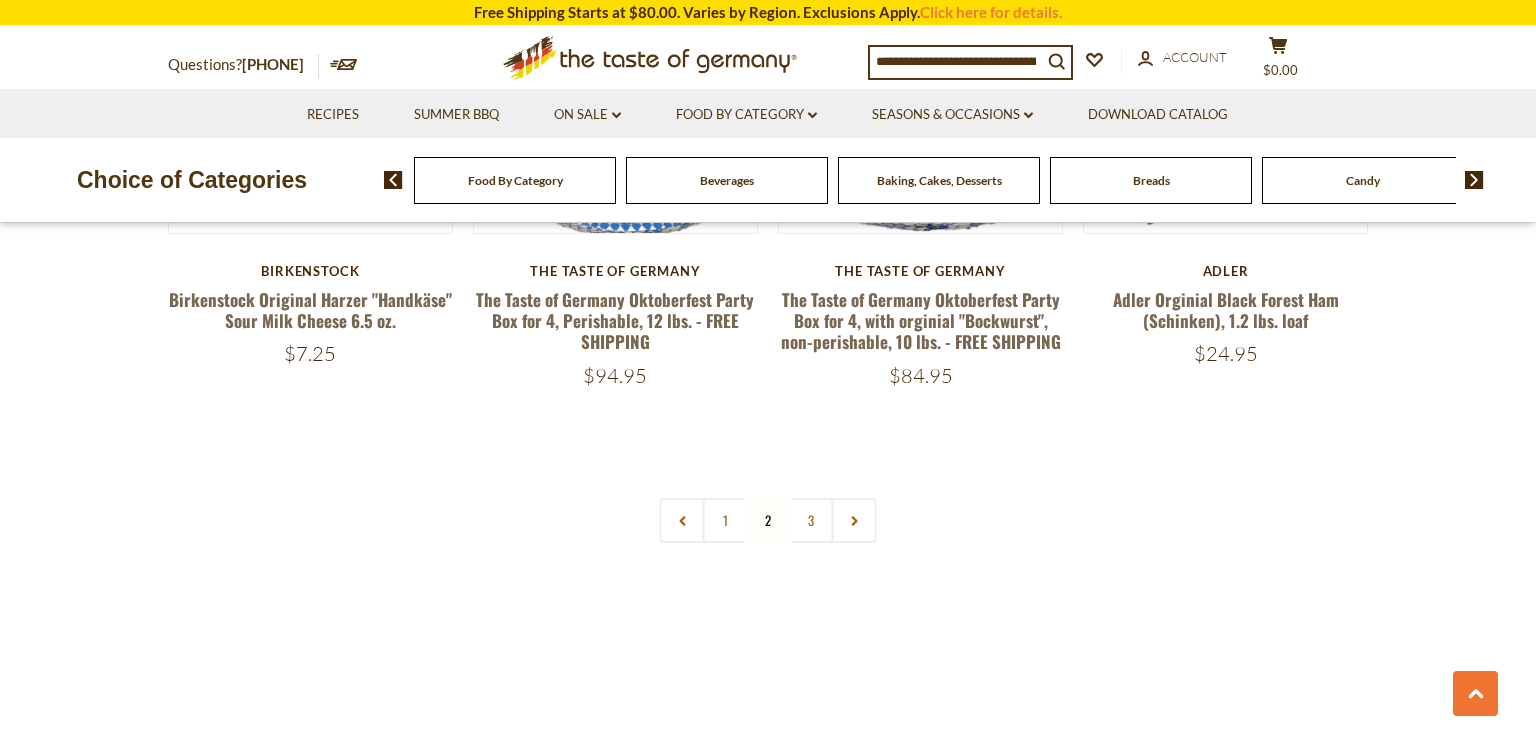 scroll, scrollTop: 4776, scrollLeft: 0, axis: vertical 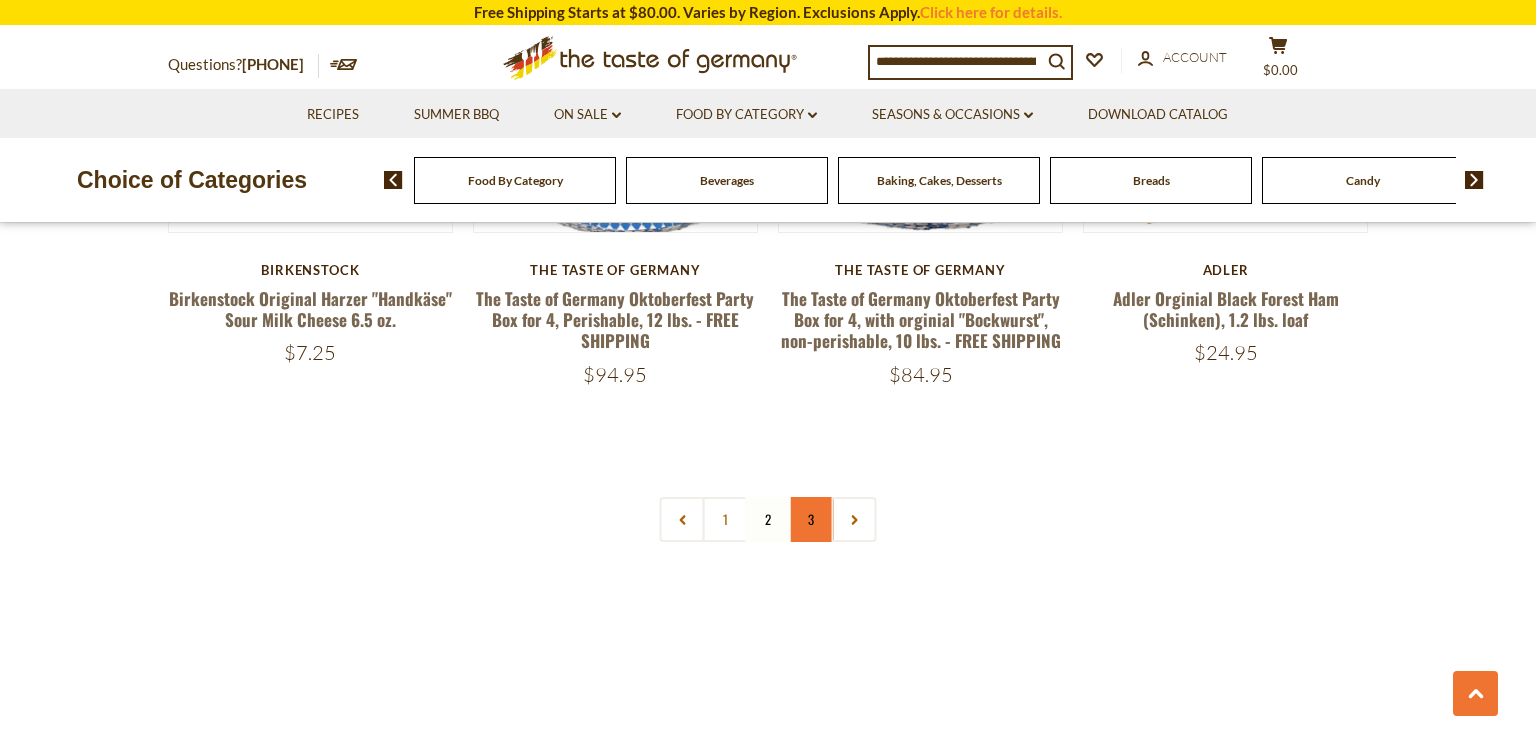 click on "3" at bounding box center (811, 519) 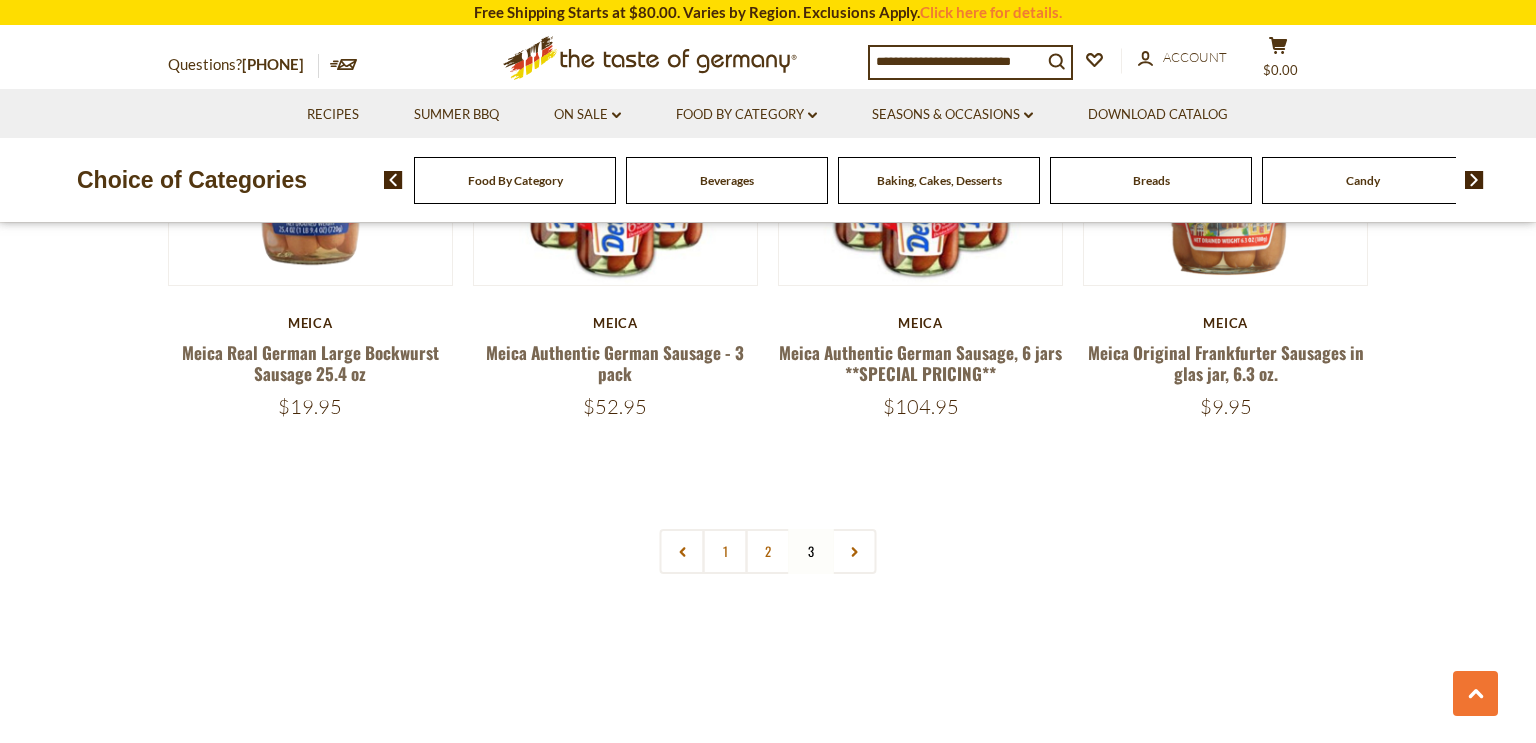scroll, scrollTop: 1324, scrollLeft: 0, axis: vertical 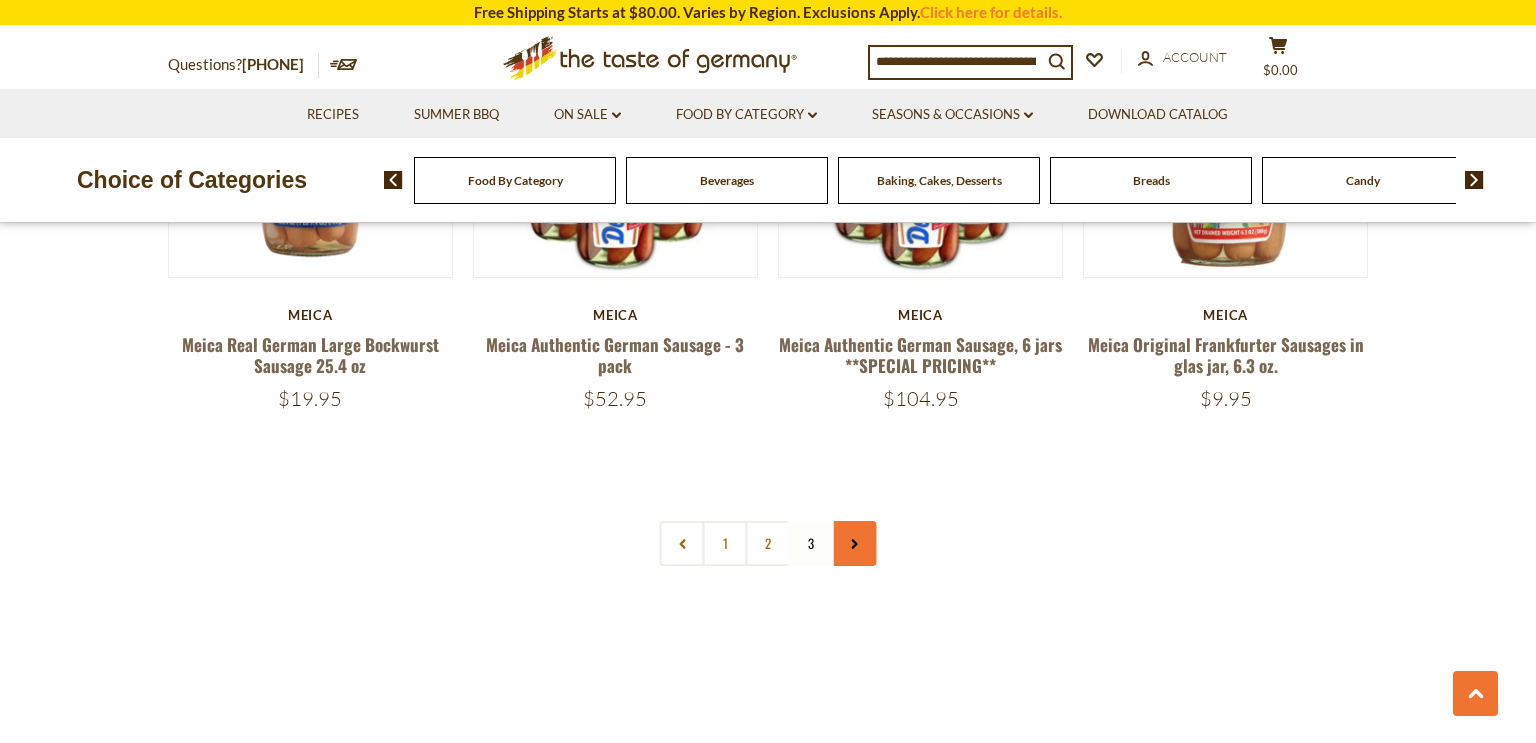 click at bounding box center (854, 543) 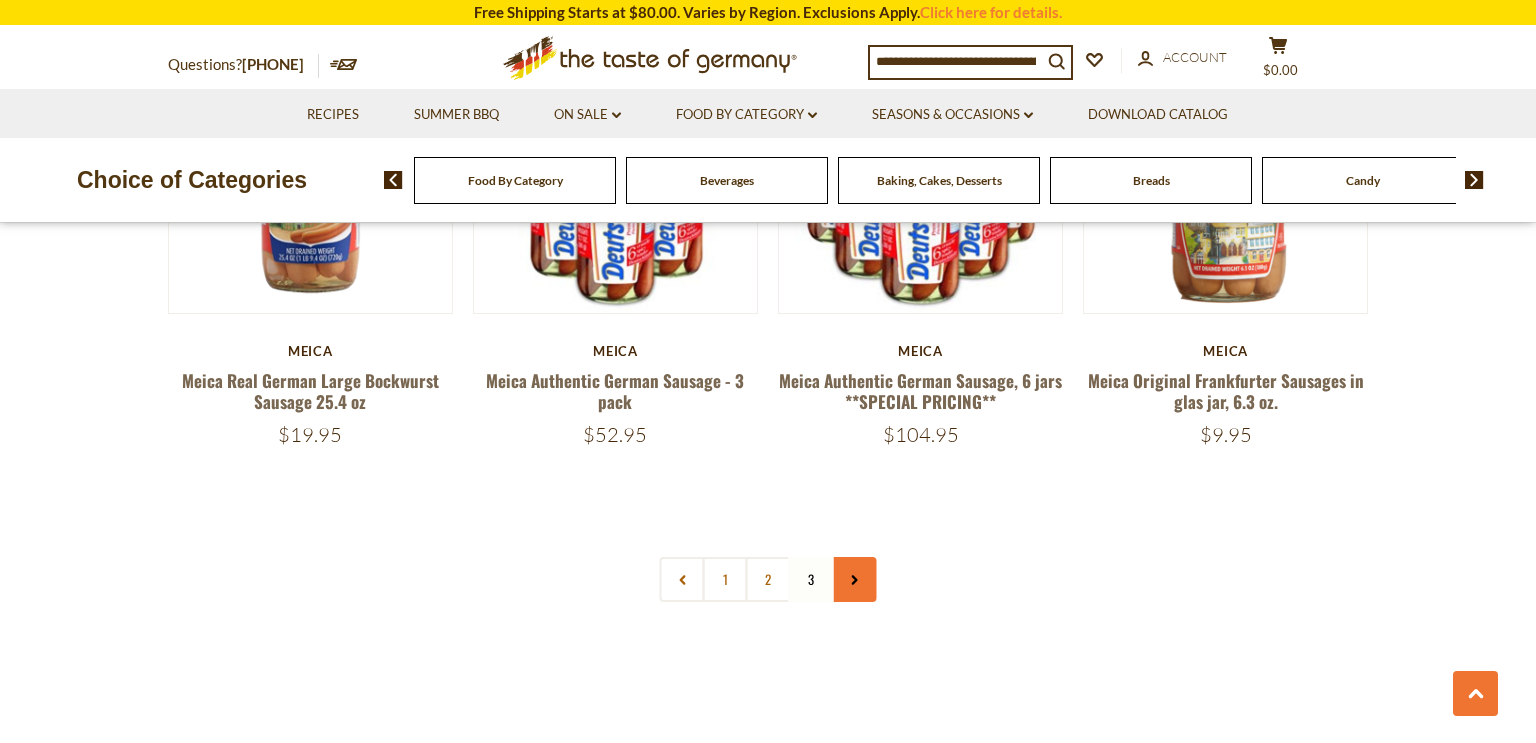 scroll, scrollTop: 1294, scrollLeft: 0, axis: vertical 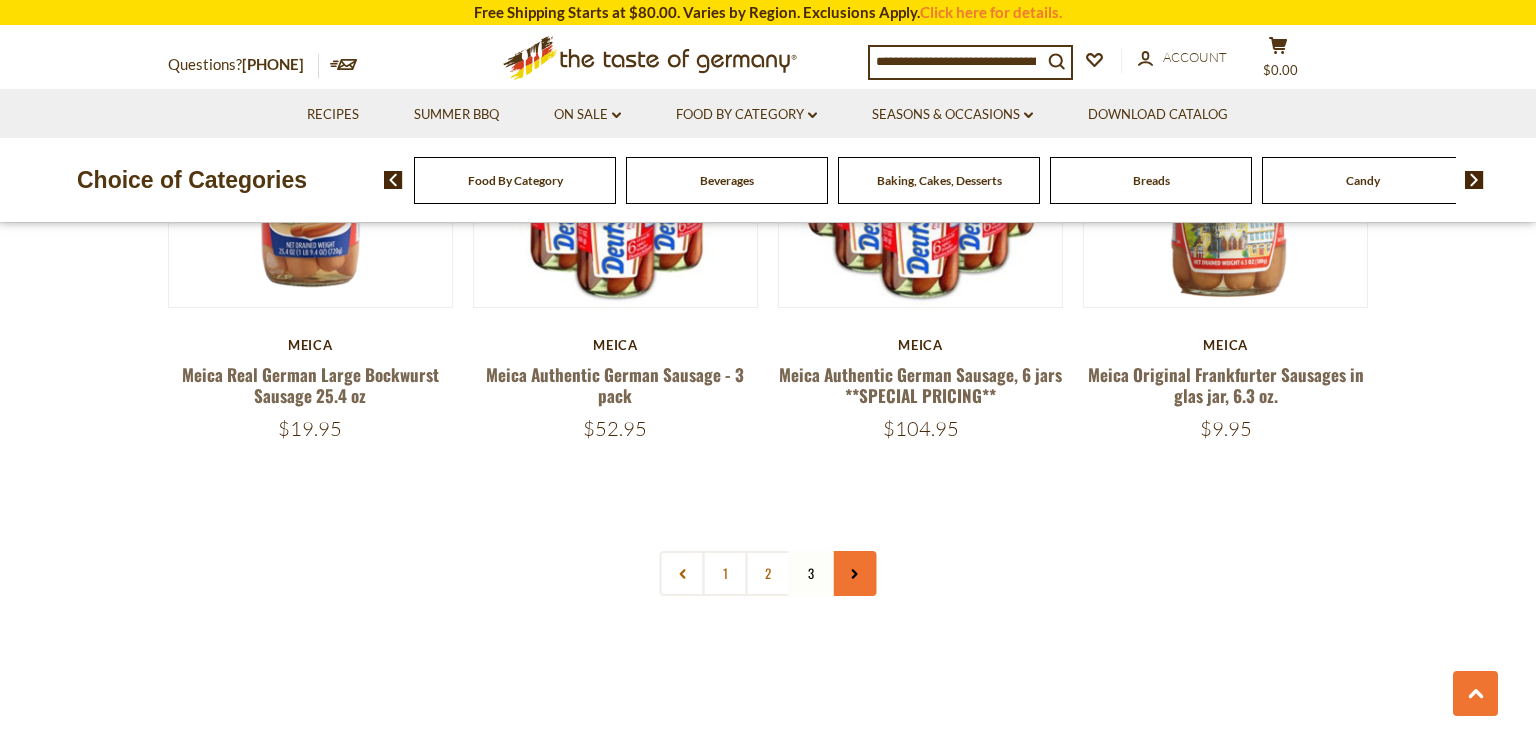click at bounding box center (854, 573) 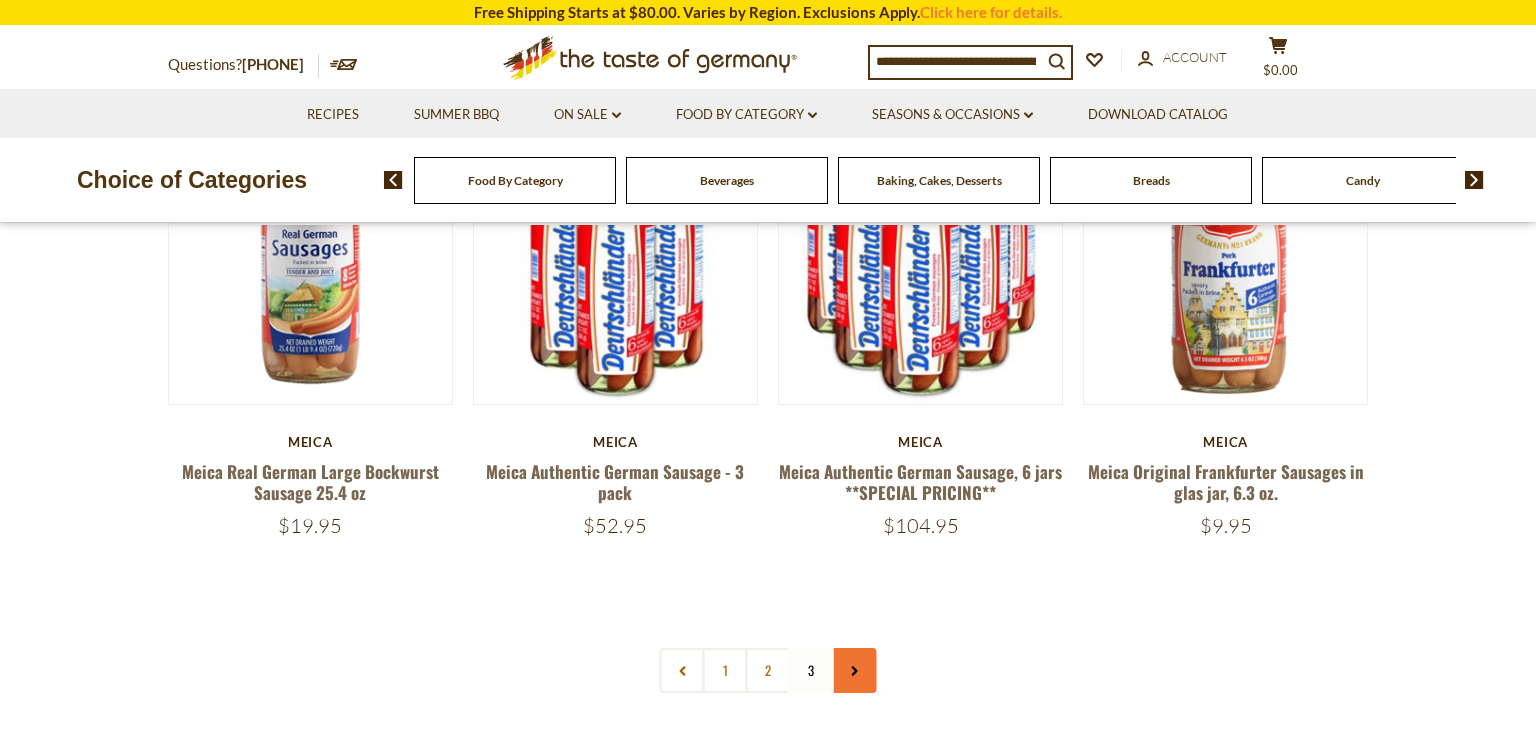 scroll, scrollTop: 0, scrollLeft: 0, axis: both 